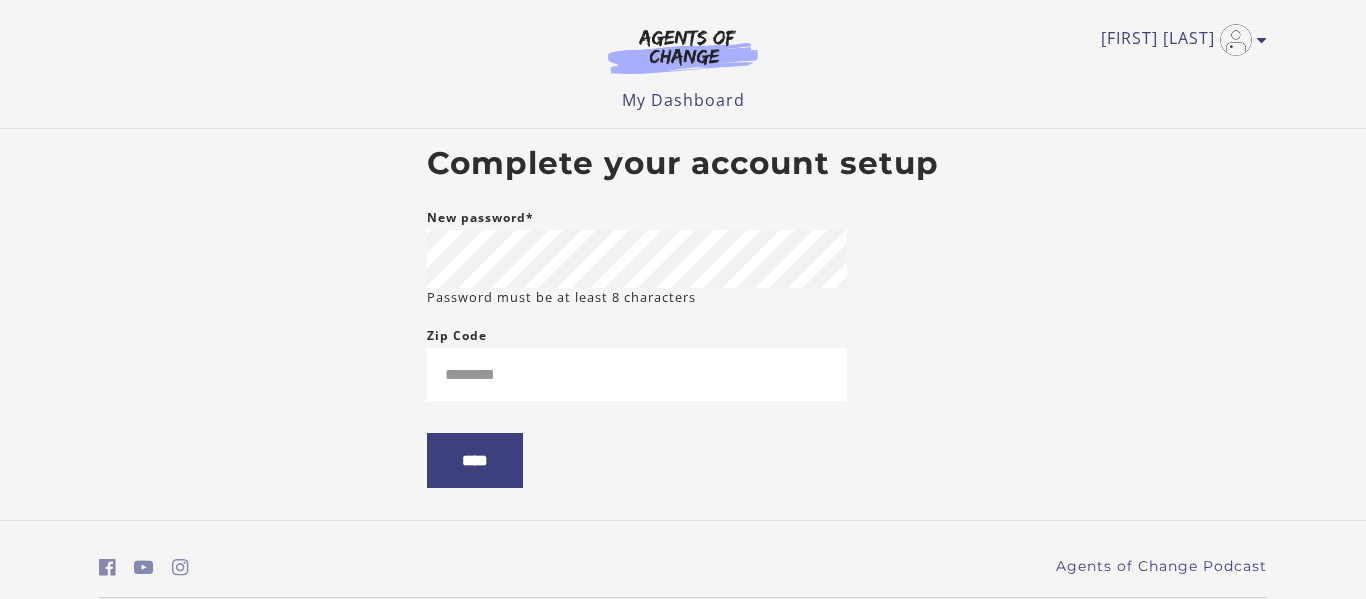 scroll, scrollTop: 0, scrollLeft: 0, axis: both 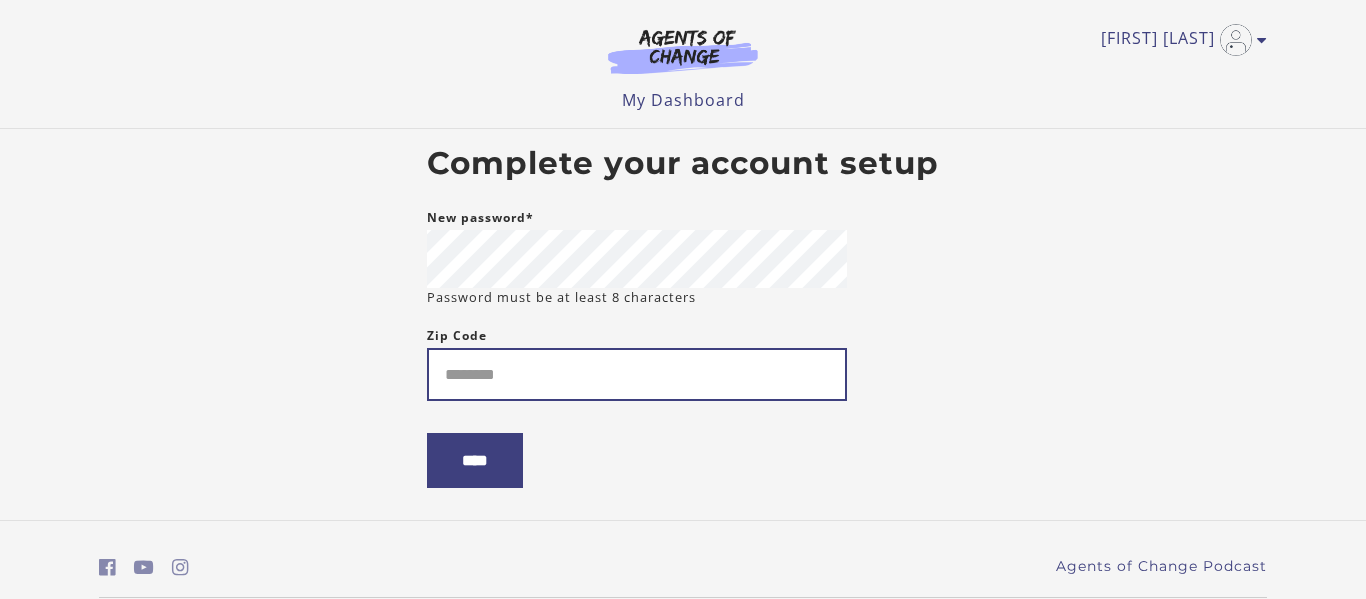 click on "Zip Code" at bounding box center (637, 374) 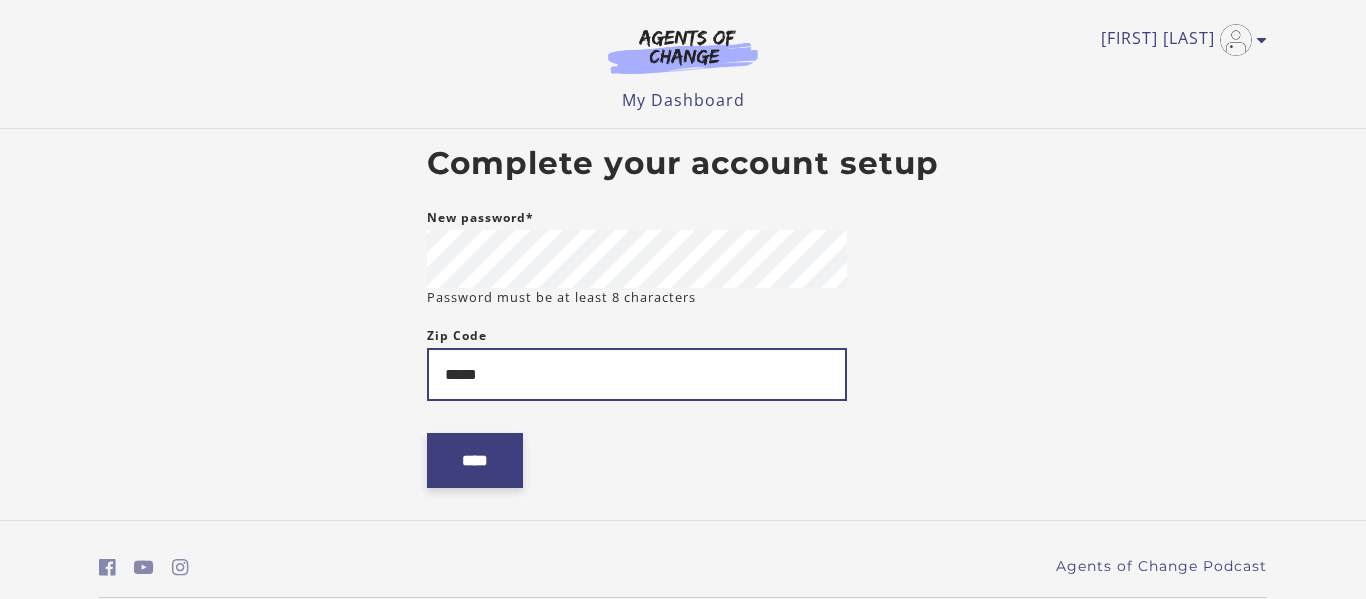 type on "*****" 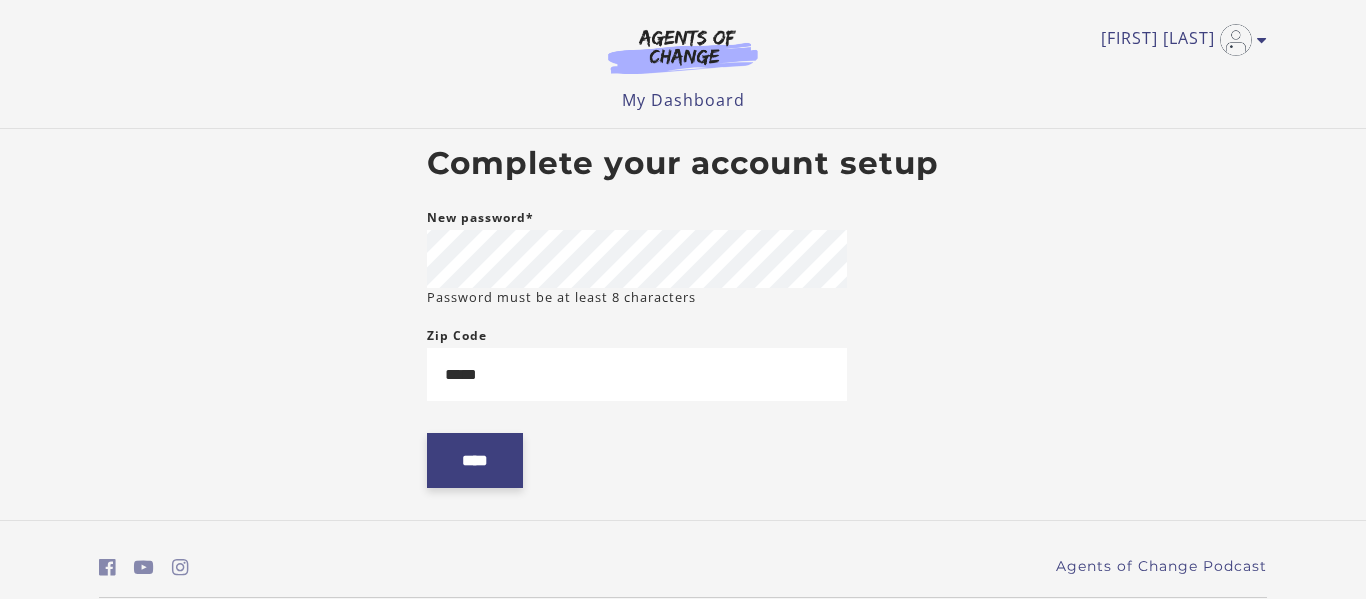 click on "****" at bounding box center [475, 460] 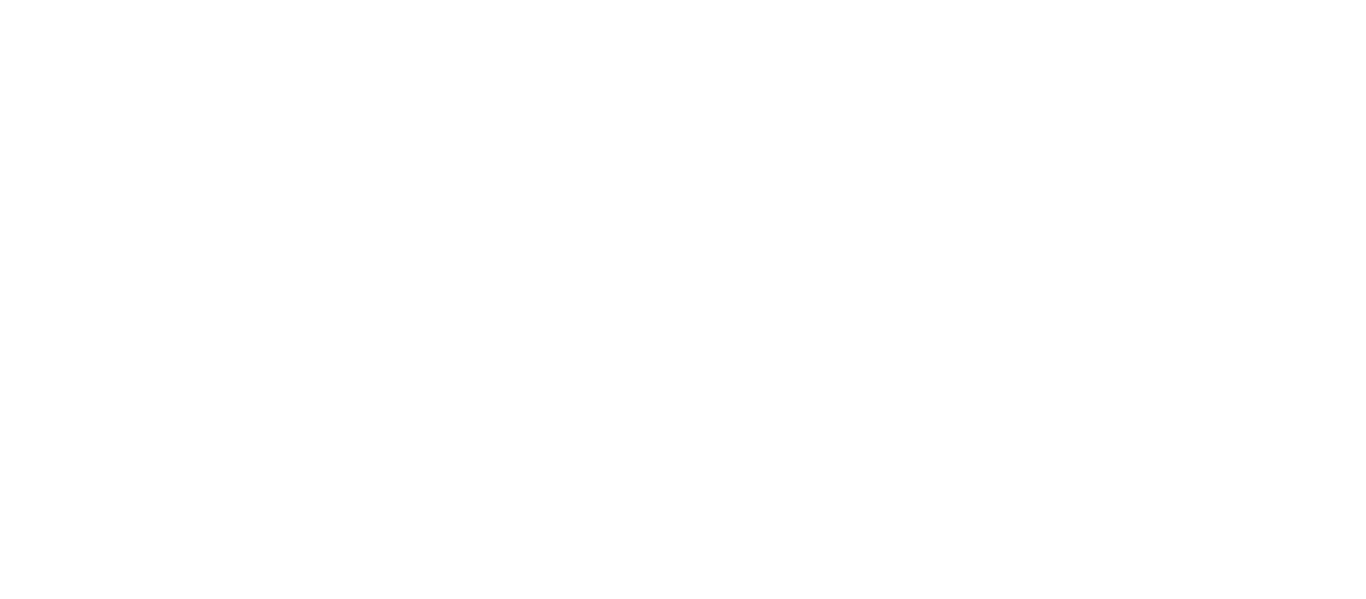 scroll, scrollTop: 0, scrollLeft: 0, axis: both 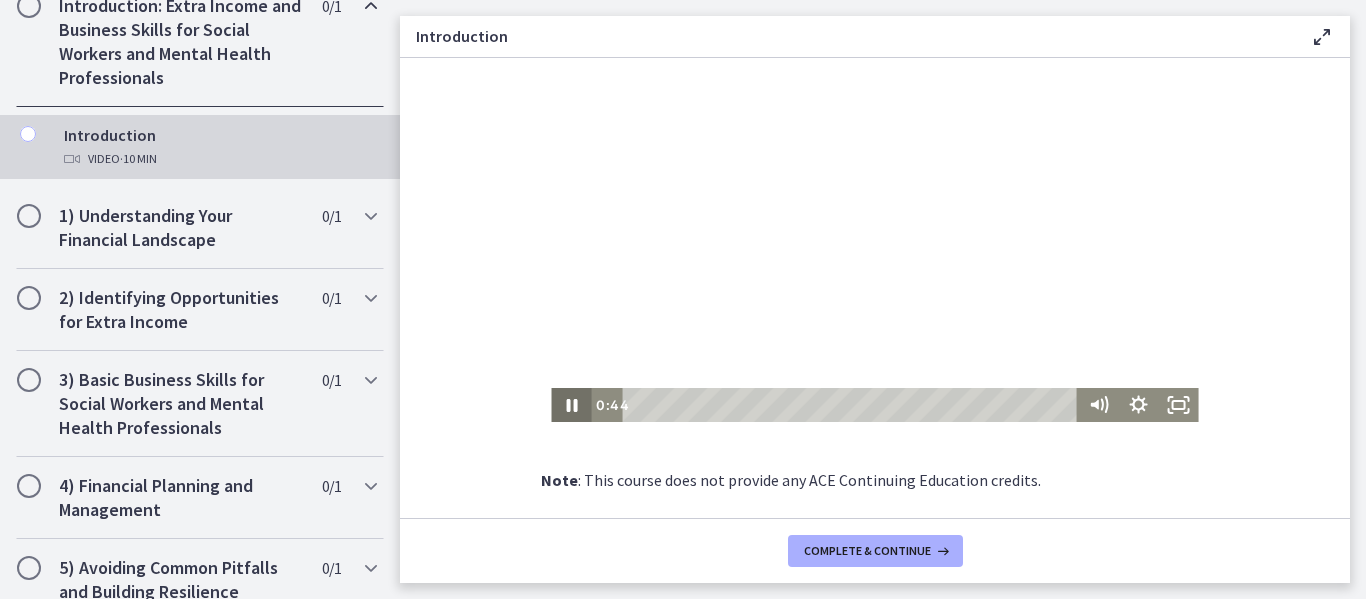click 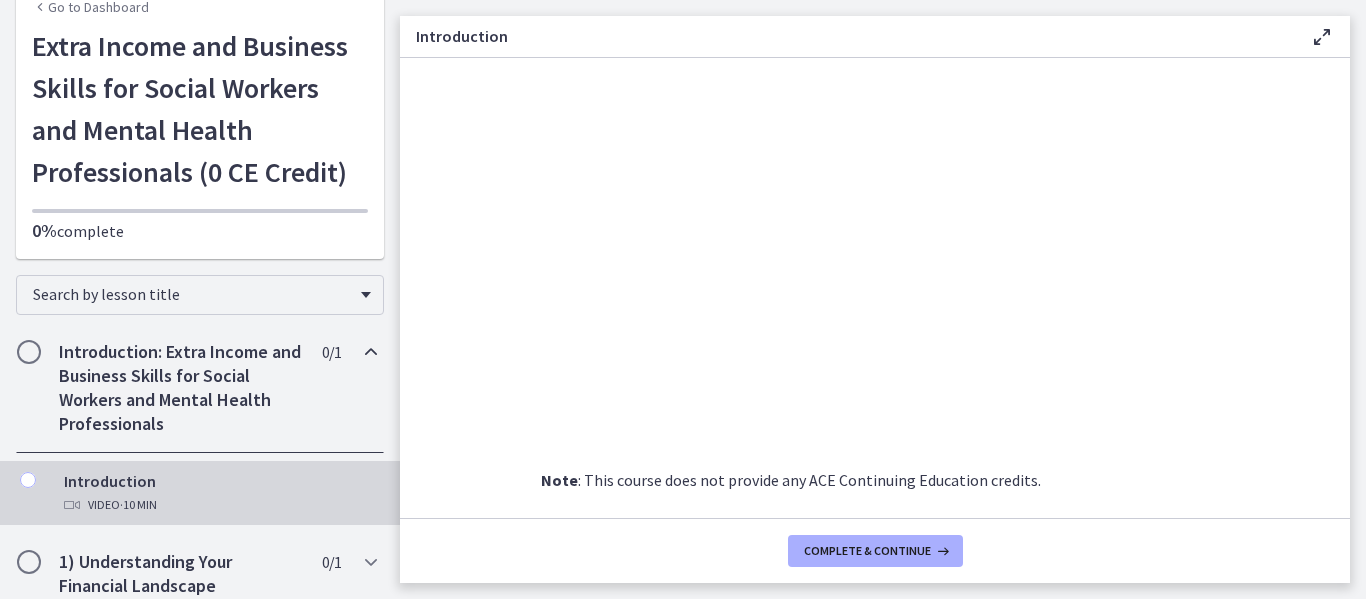 scroll, scrollTop: 0, scrollLeft: 0, axis: both 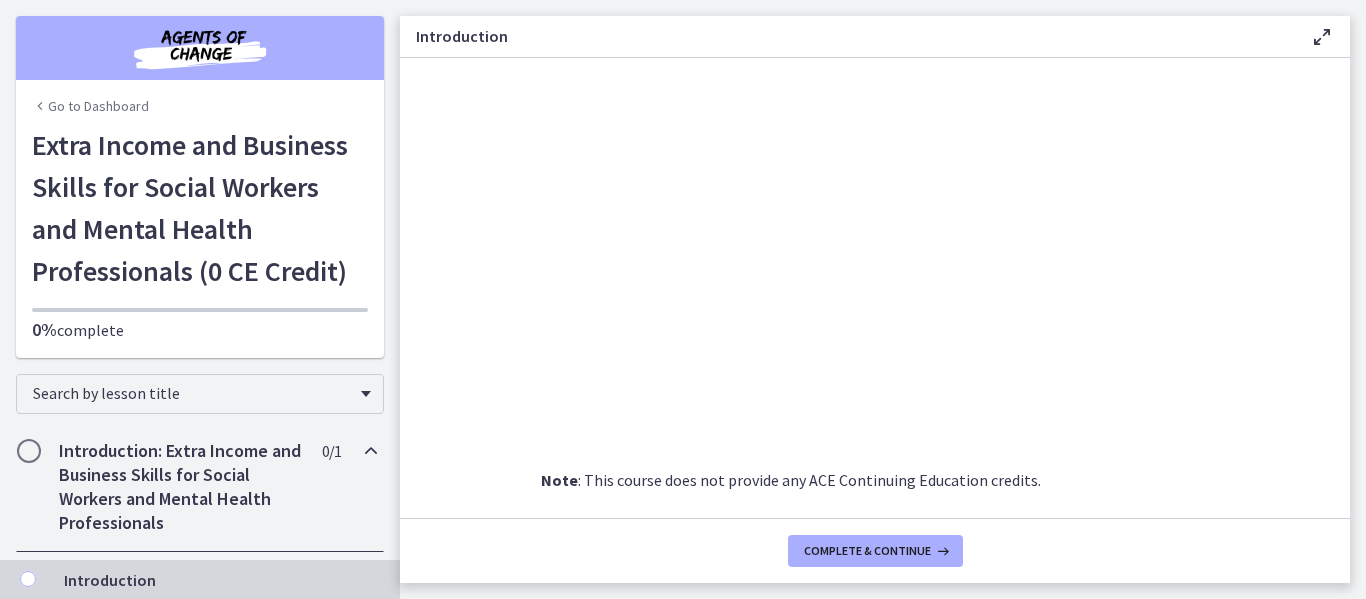 click on "Go to Dashboard" at bounding box center (90, 106) 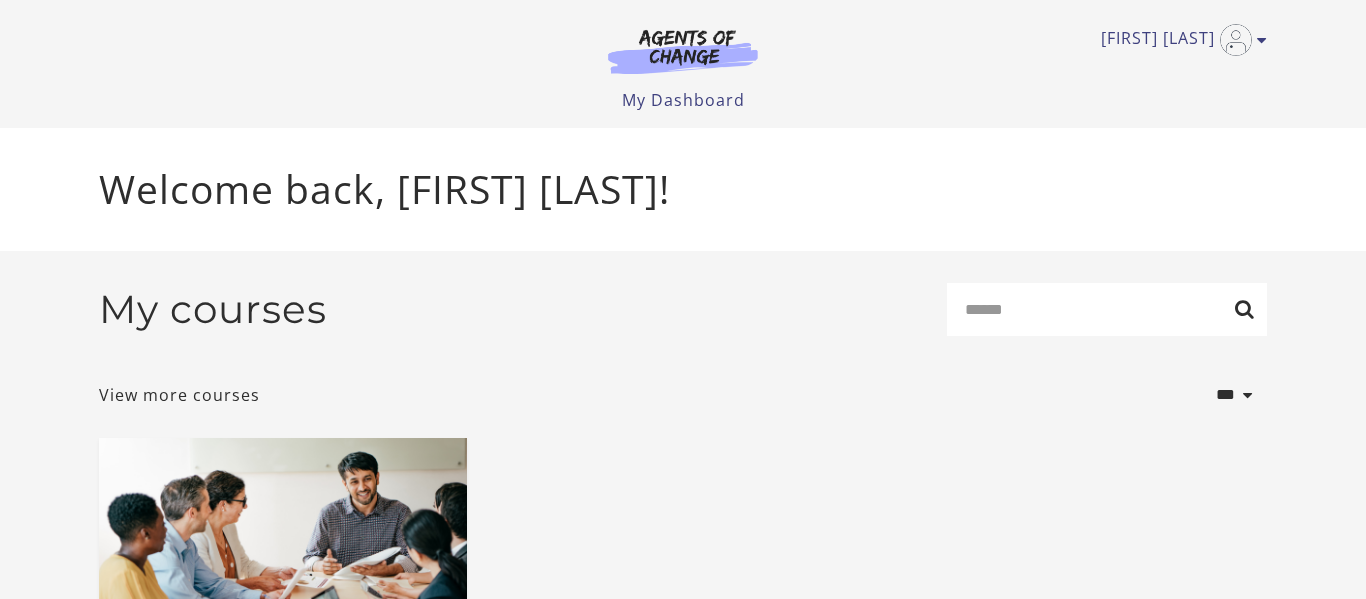 scroll, scrollTop: 0, scrollLeft: 0, axis: both 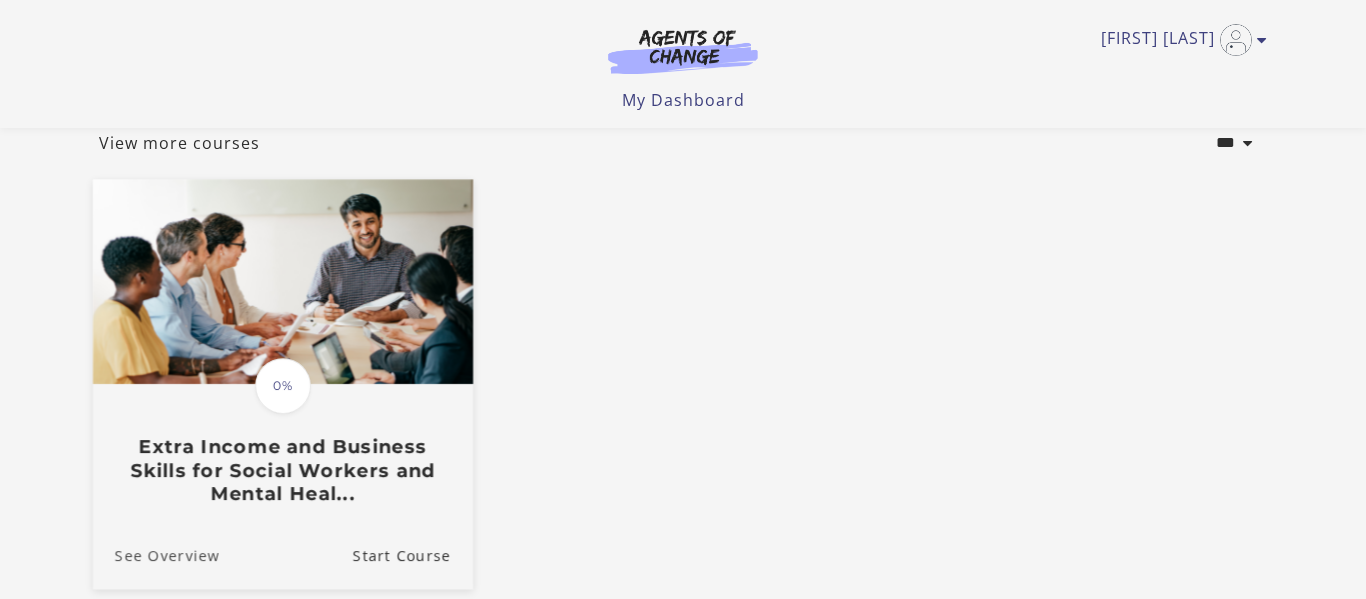 click on "See Overview" at bounding box center (156, 554) 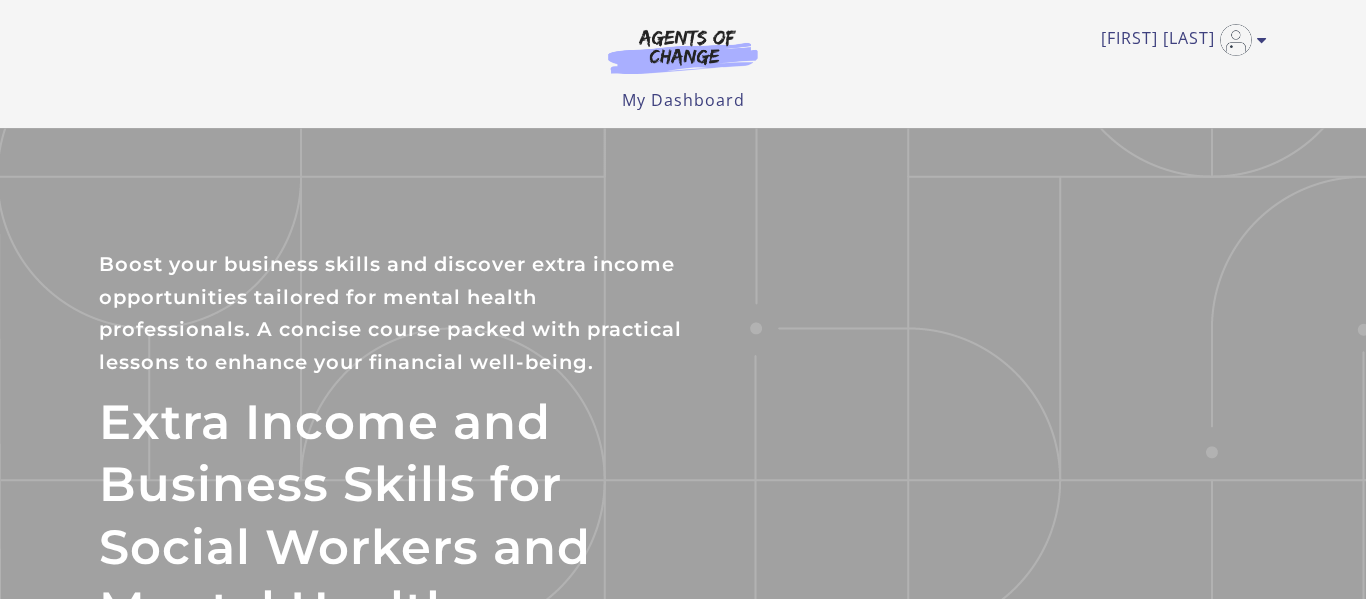 scroll, scrollTop: 259, scrollLeft: 0, axis: vertical 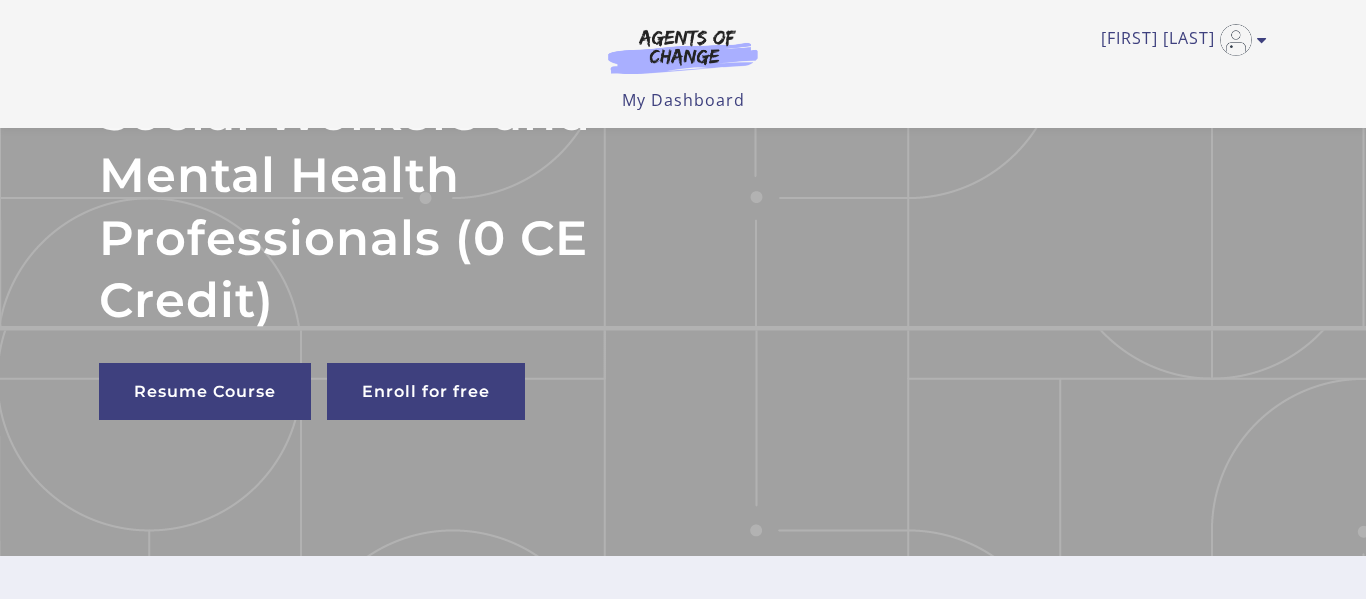 click at bounding box center (683, 51) 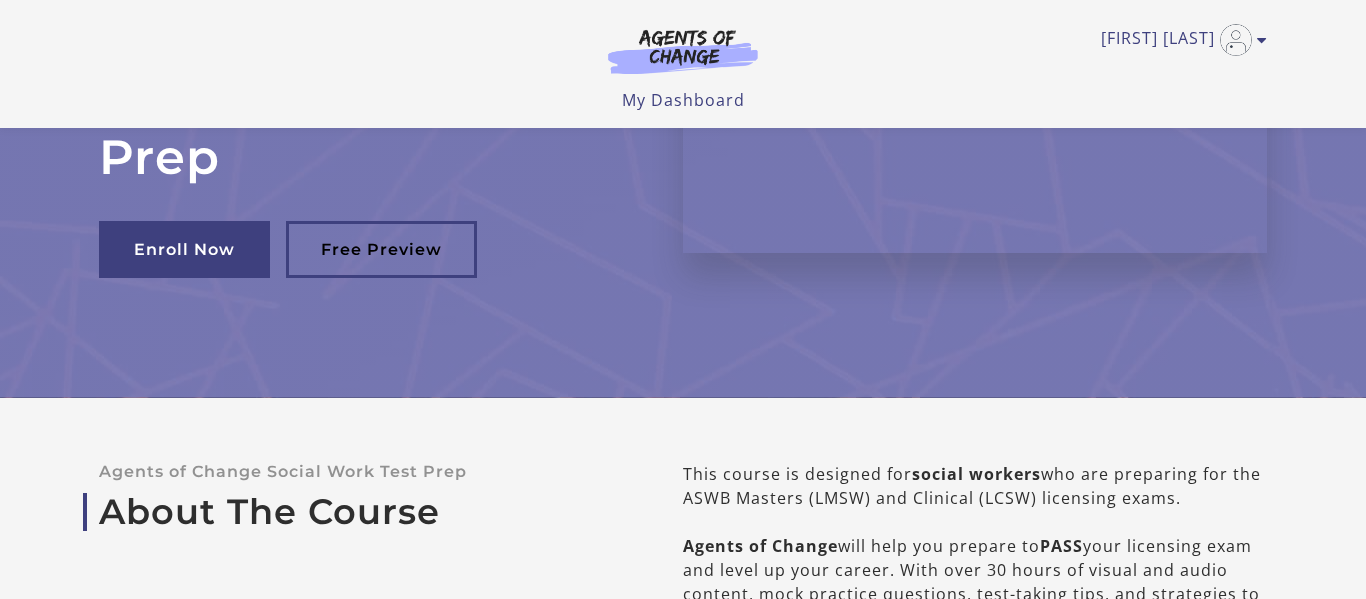 scroll, scrollTop: 0, scrollLeft: 0, axis: both 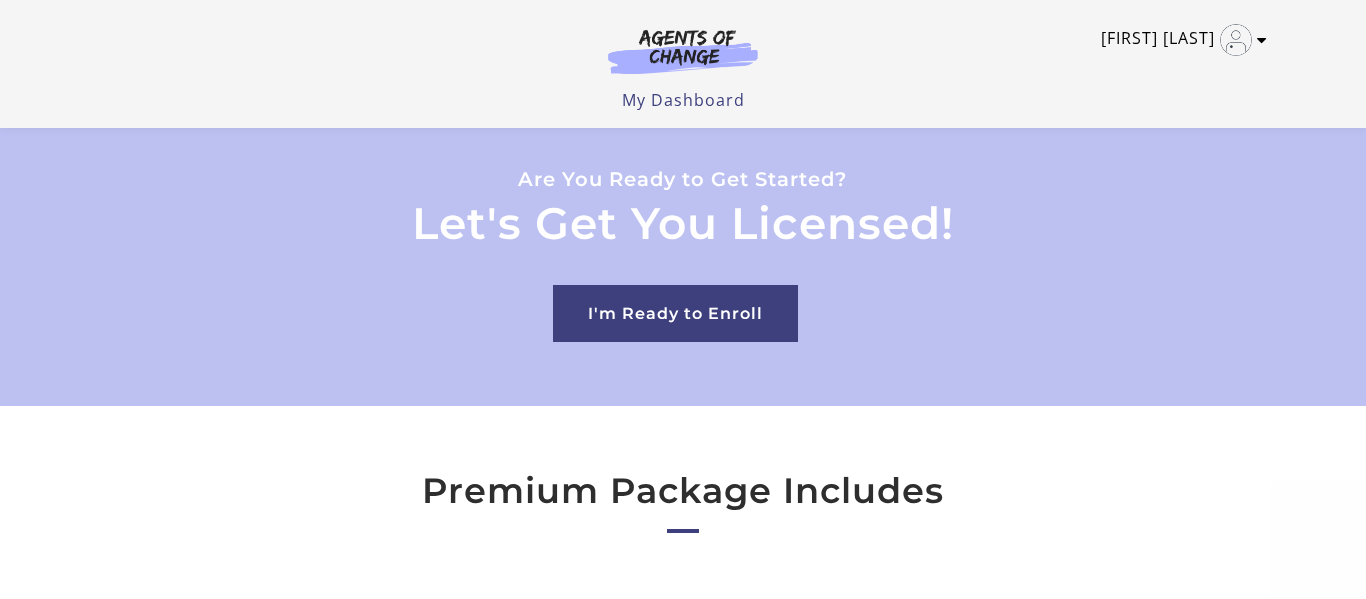click at bounding box center [1262, 40] 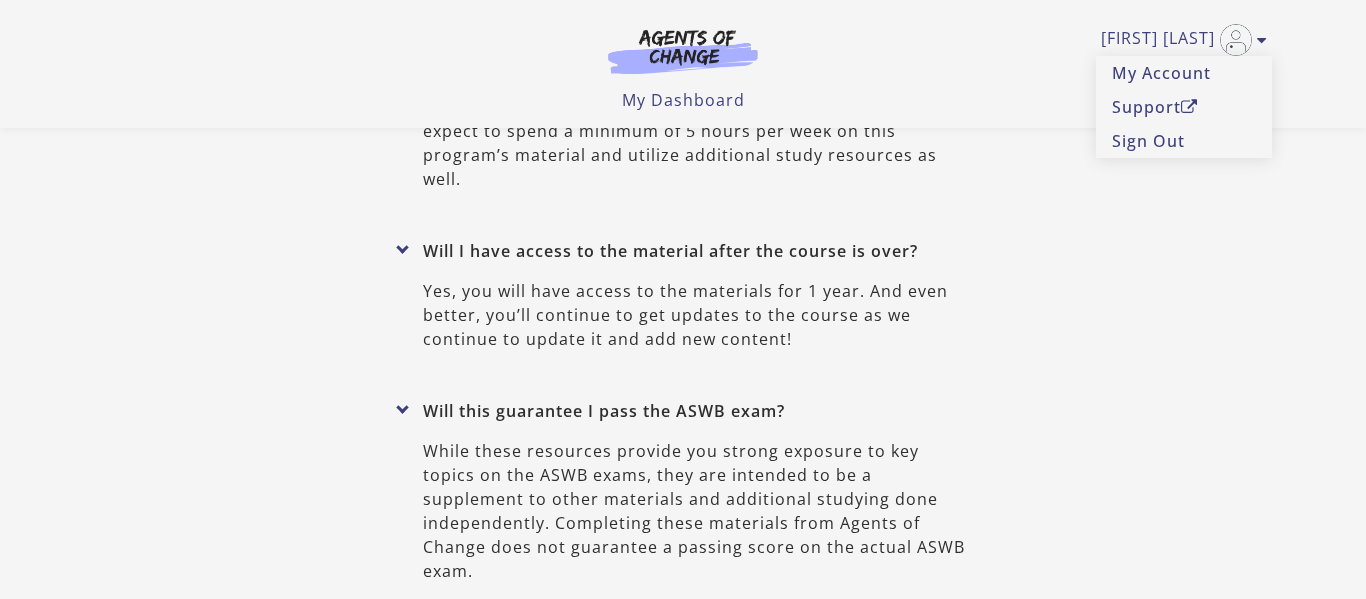 scroll, scrollTop: 8238, scrollLeft: 0, axis: vertical 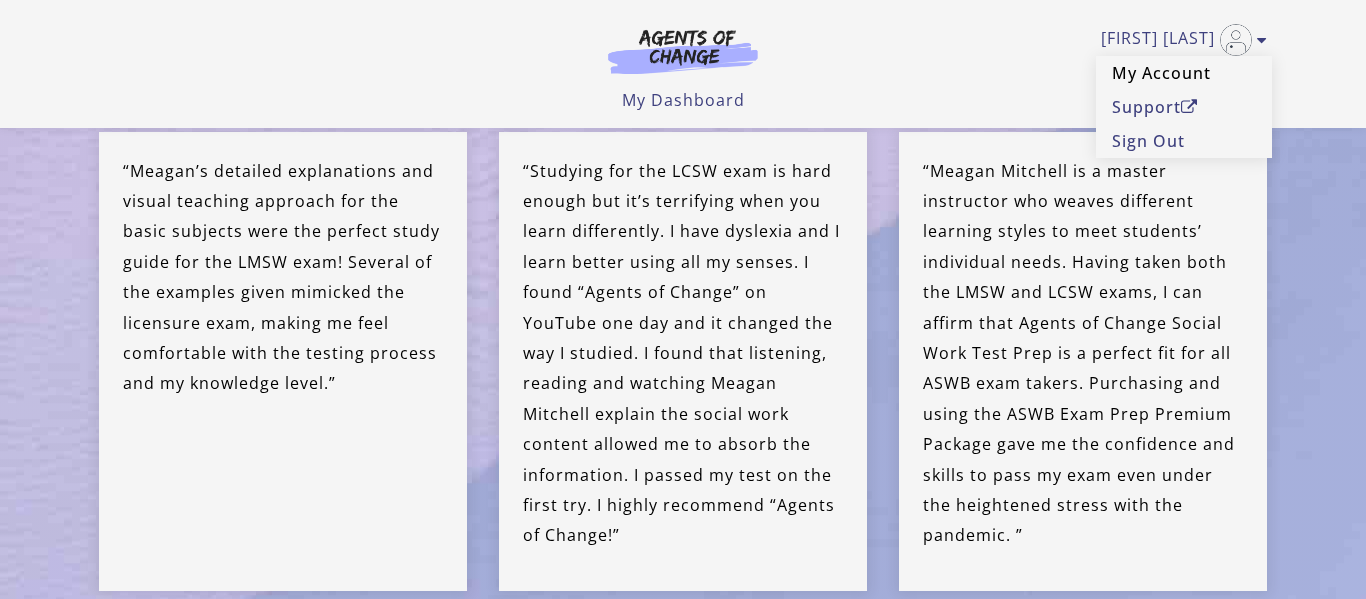 click on "My Account" at bounding box center (1184, 73) 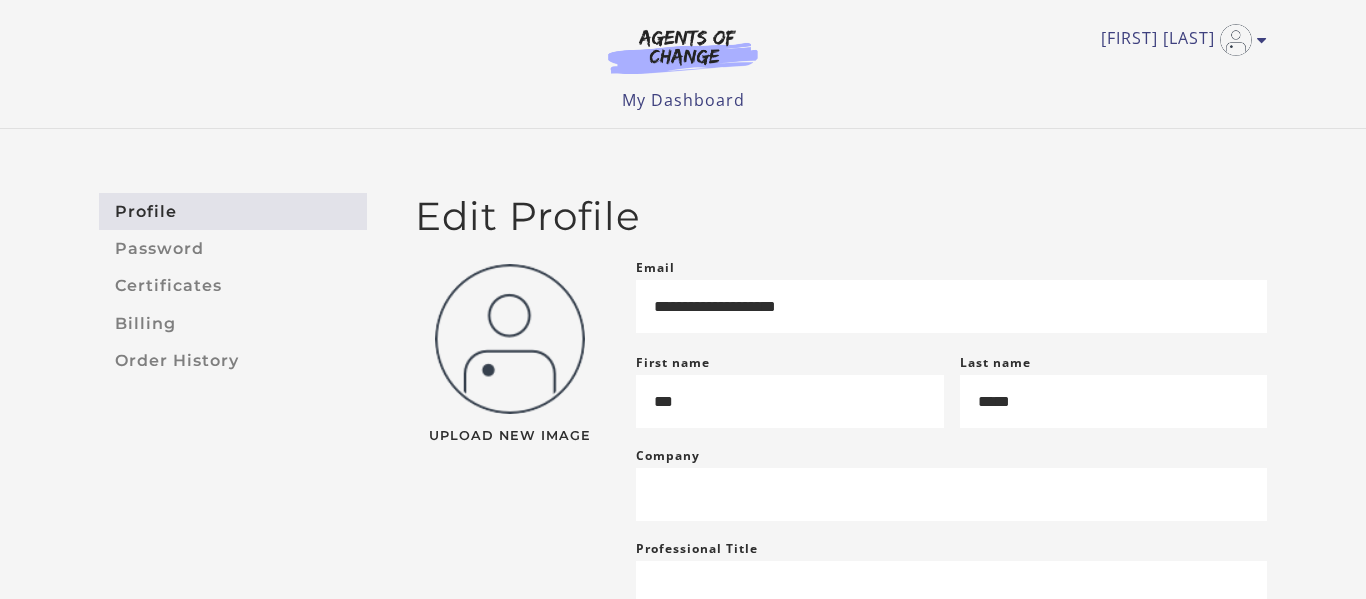 scroll, scrollTop: 0, scrollLeft: 0, axis: both 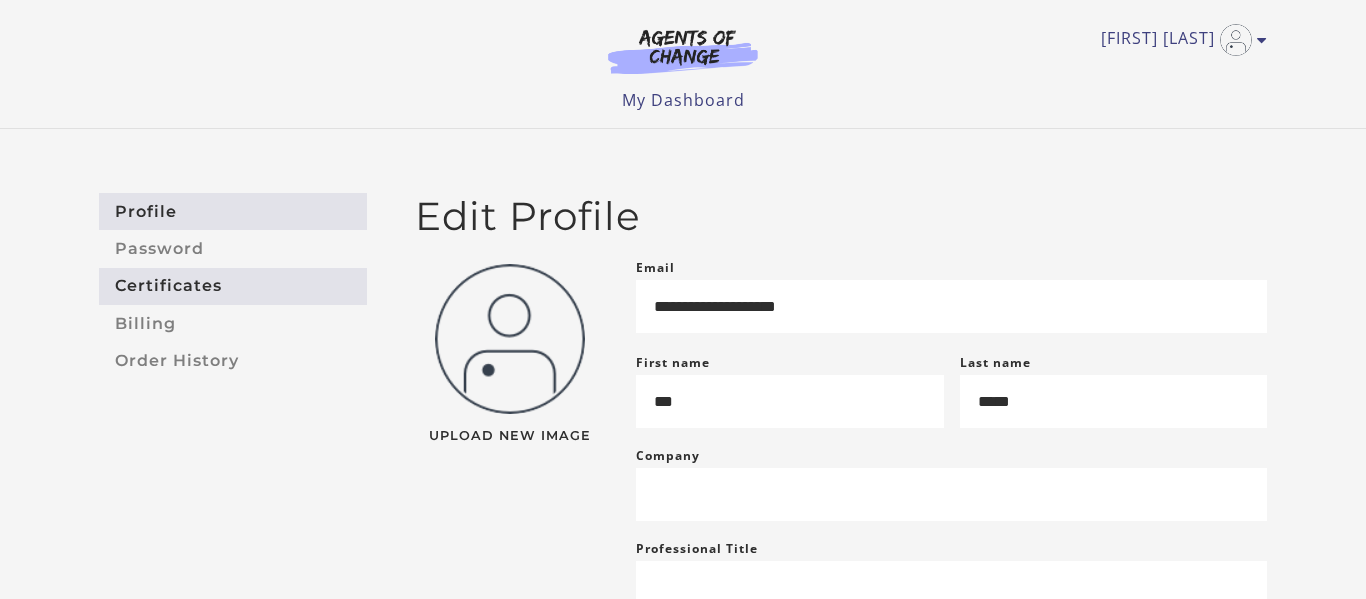 click on "Certificates" at bounding box center (233, 286) 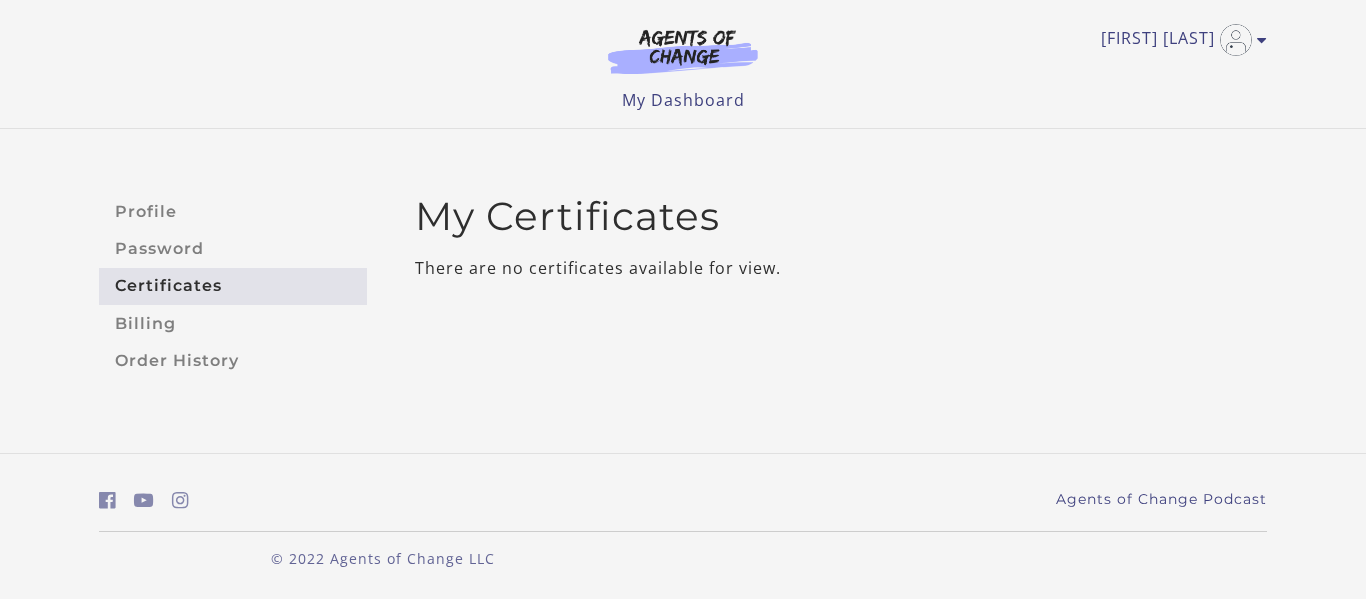 scroll, scrollTop: 0, scrollLeft: 0, axis: both 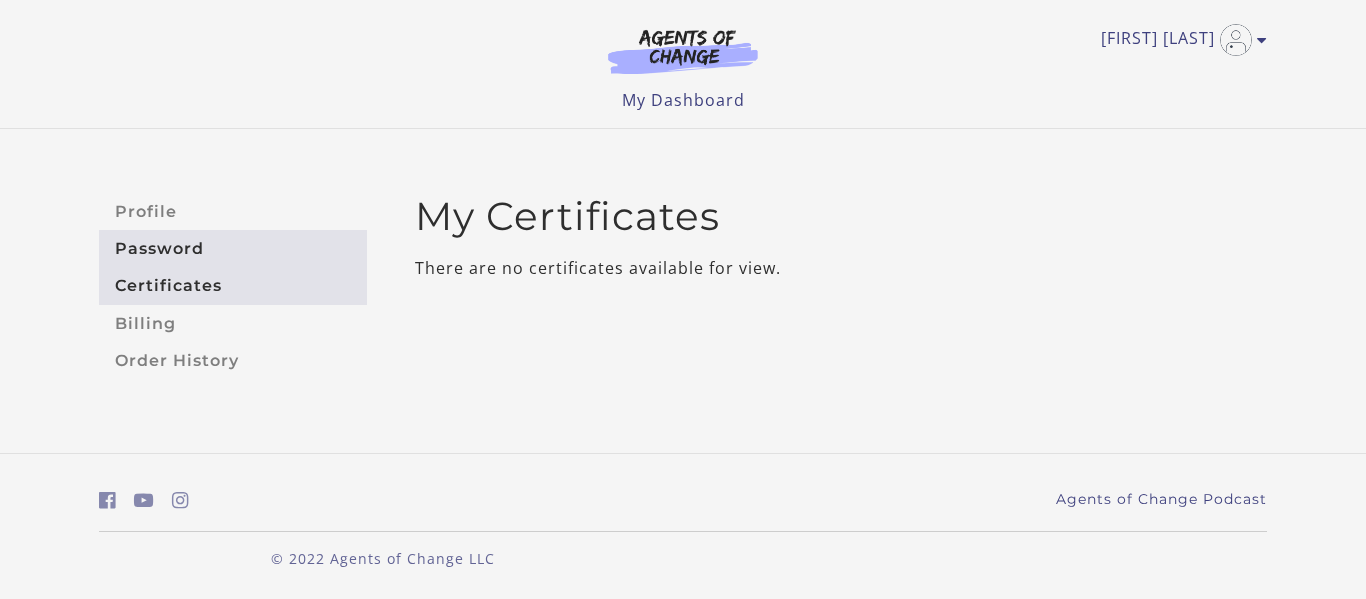 click on "Password" at bounding box center (233, 248) 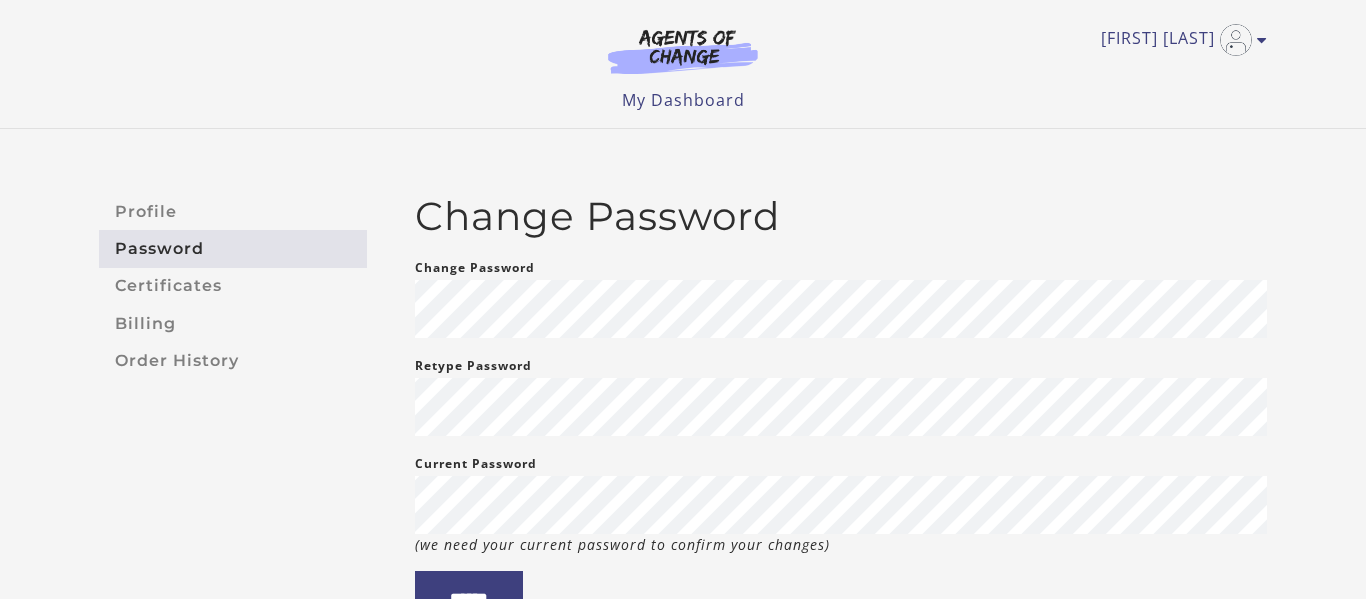 scroll, scrollTop: 0, scrollLeft: 0, axis: both 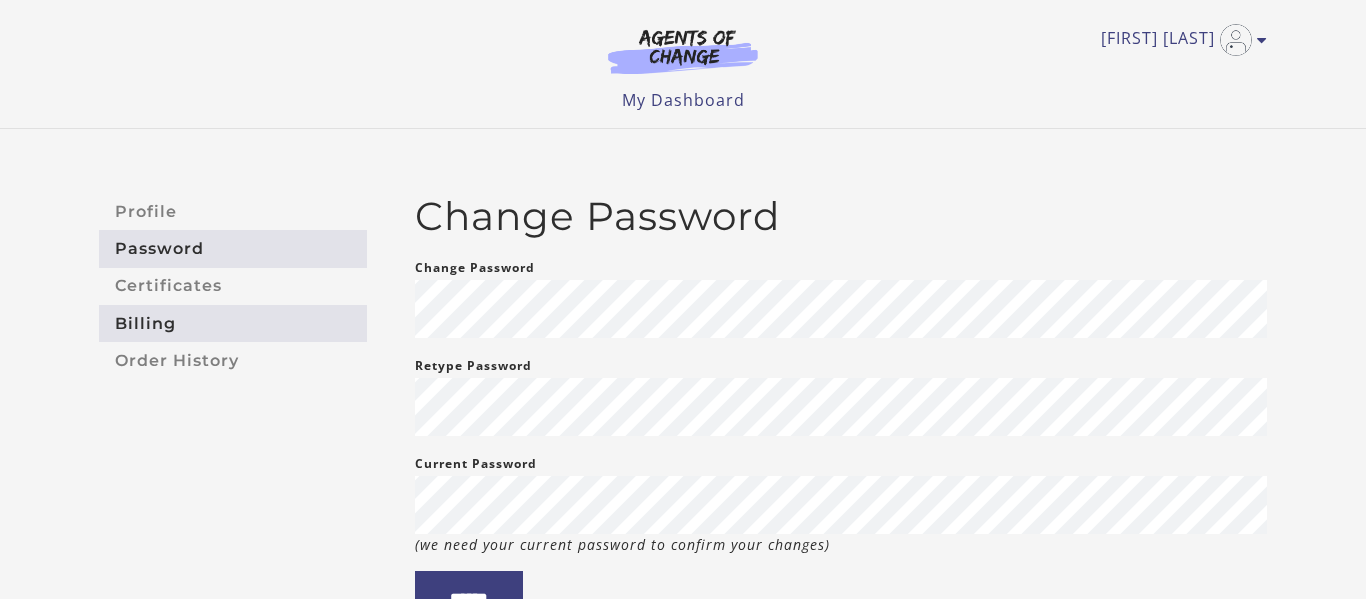 click on "Billing" at bounding box center [233, 323] 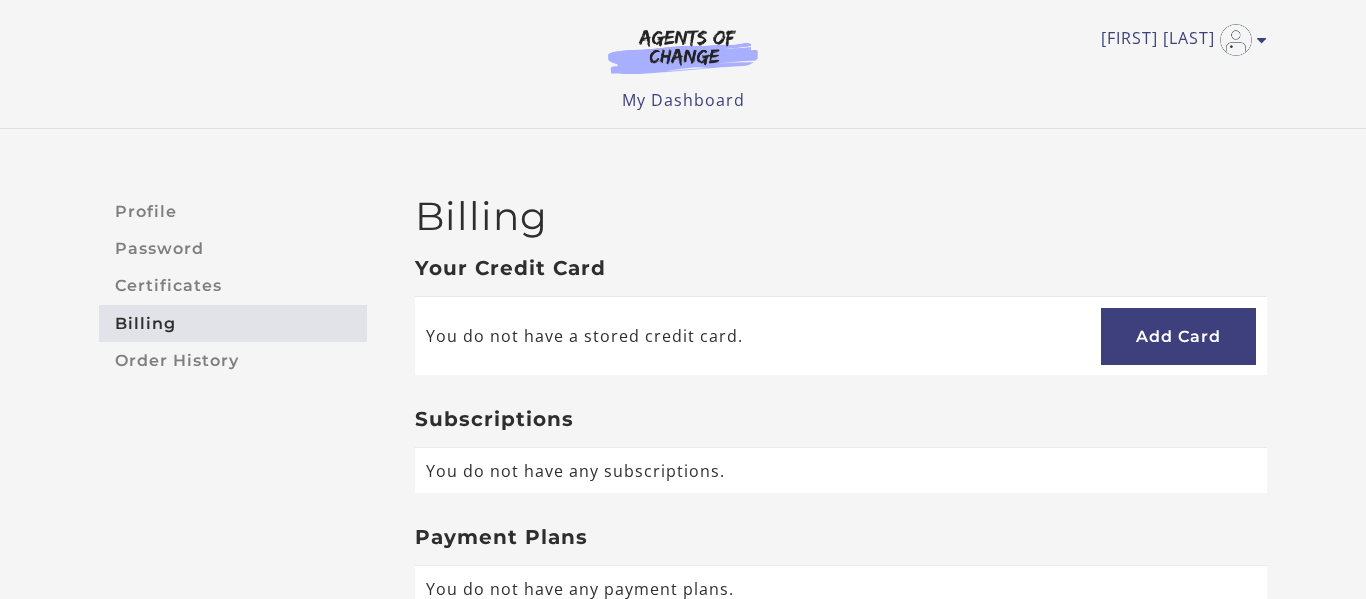 scroll, scrollTop: 0, scrollLeft: 0, axis: both 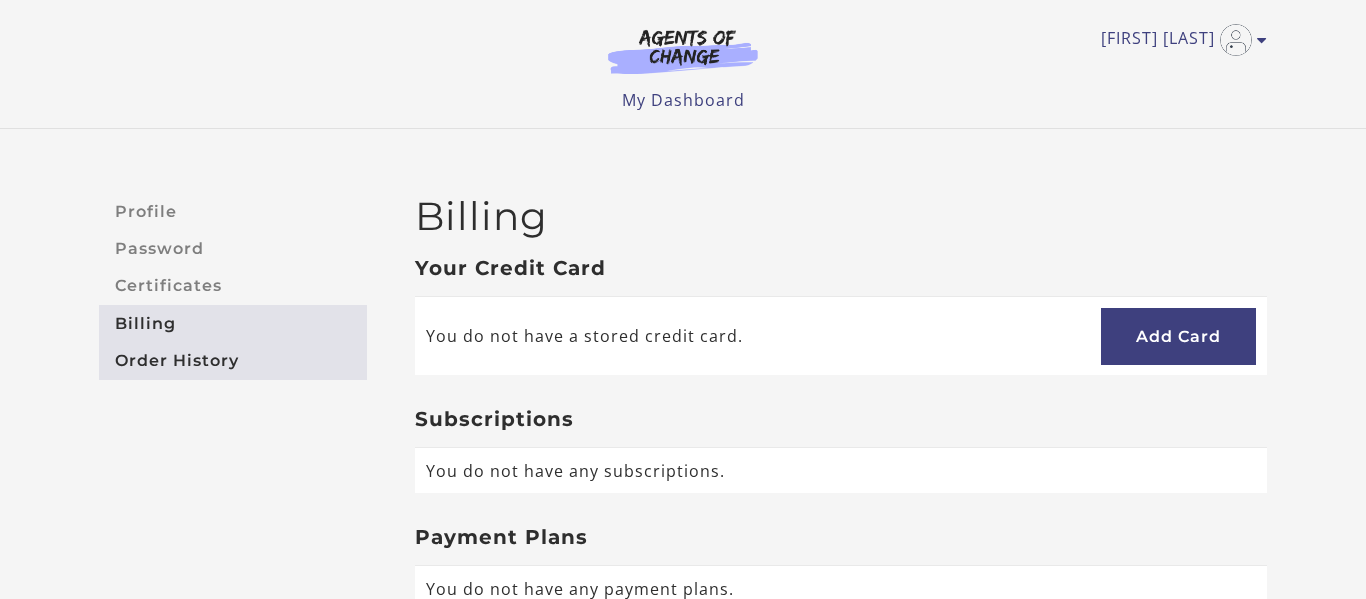 click on "Order History" at bounding box center [233, 360] 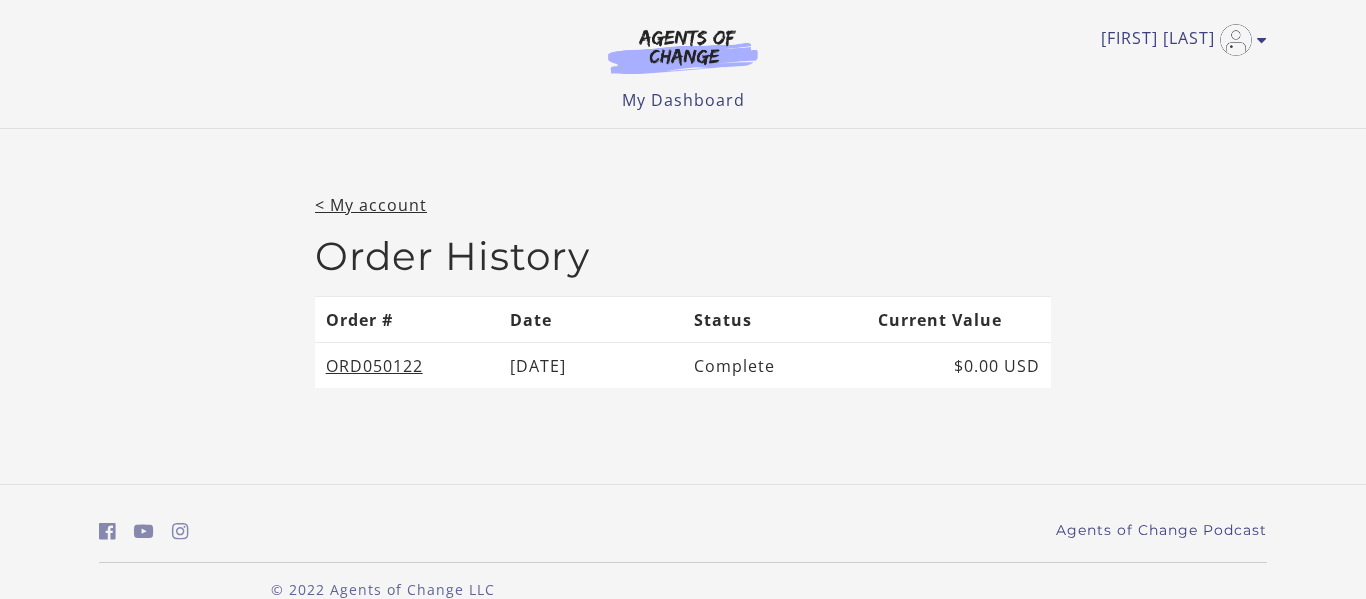 scroll, scrollTop: 0, scrollLeft: 0, axis: both 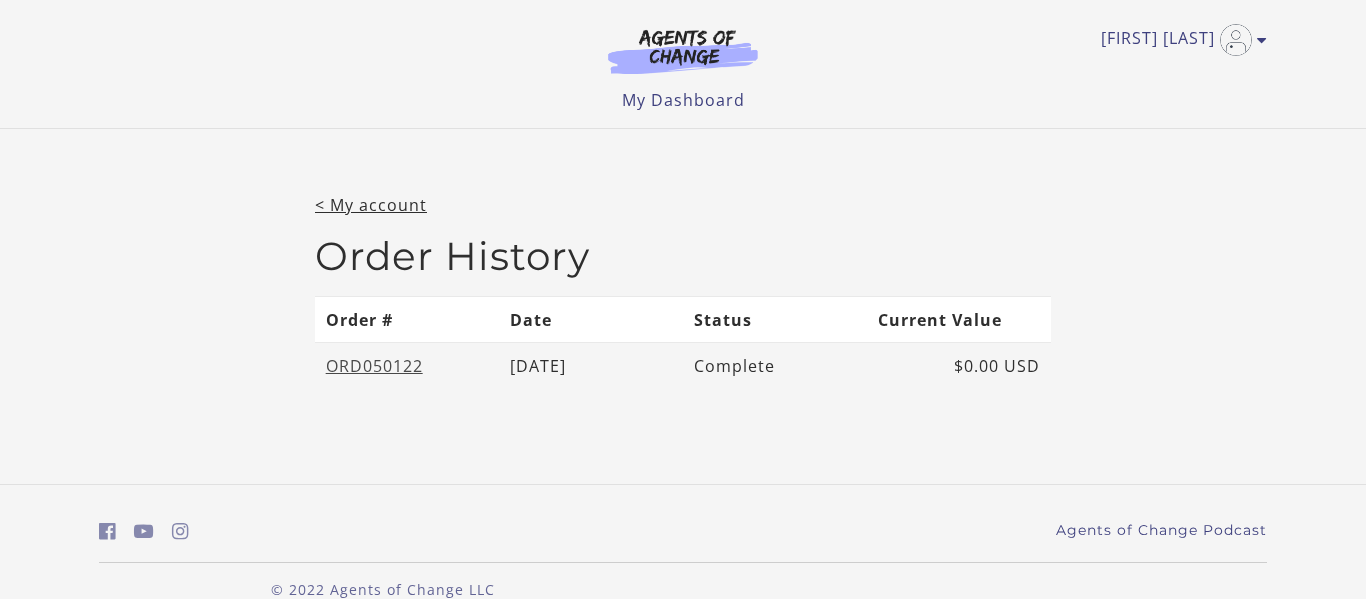 click on "ORD050122" at bounding box center [374, 366] 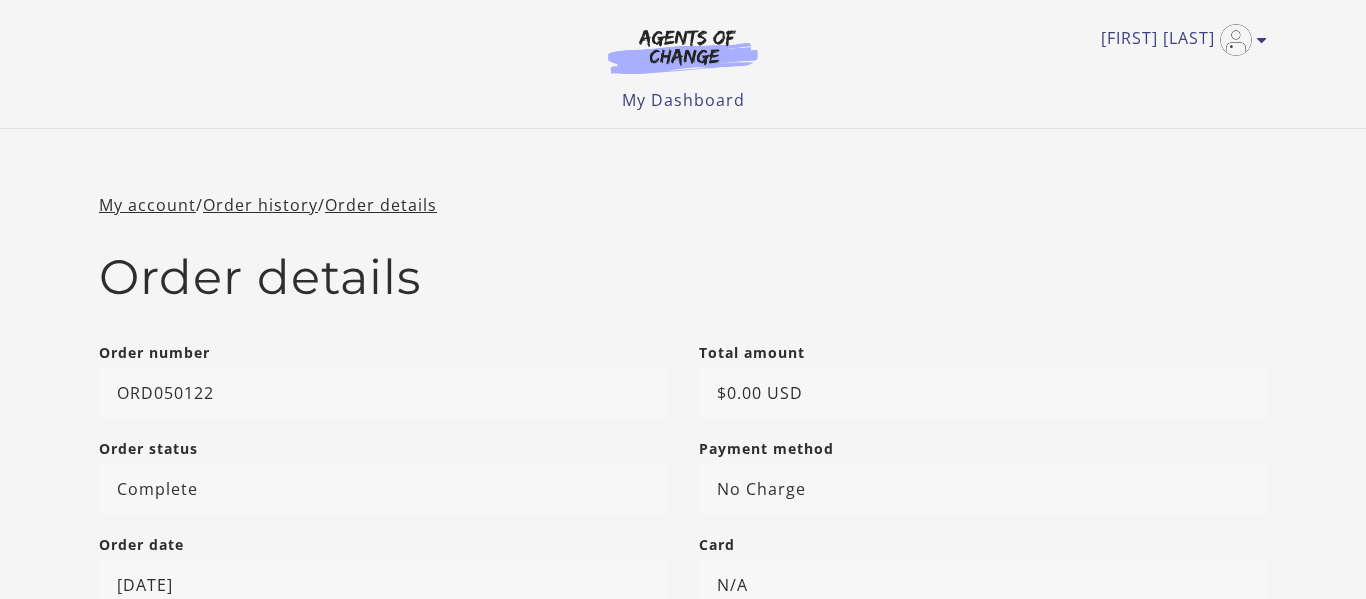 scroll, scrollTop: 0, scrollLeft: 0, axis: both 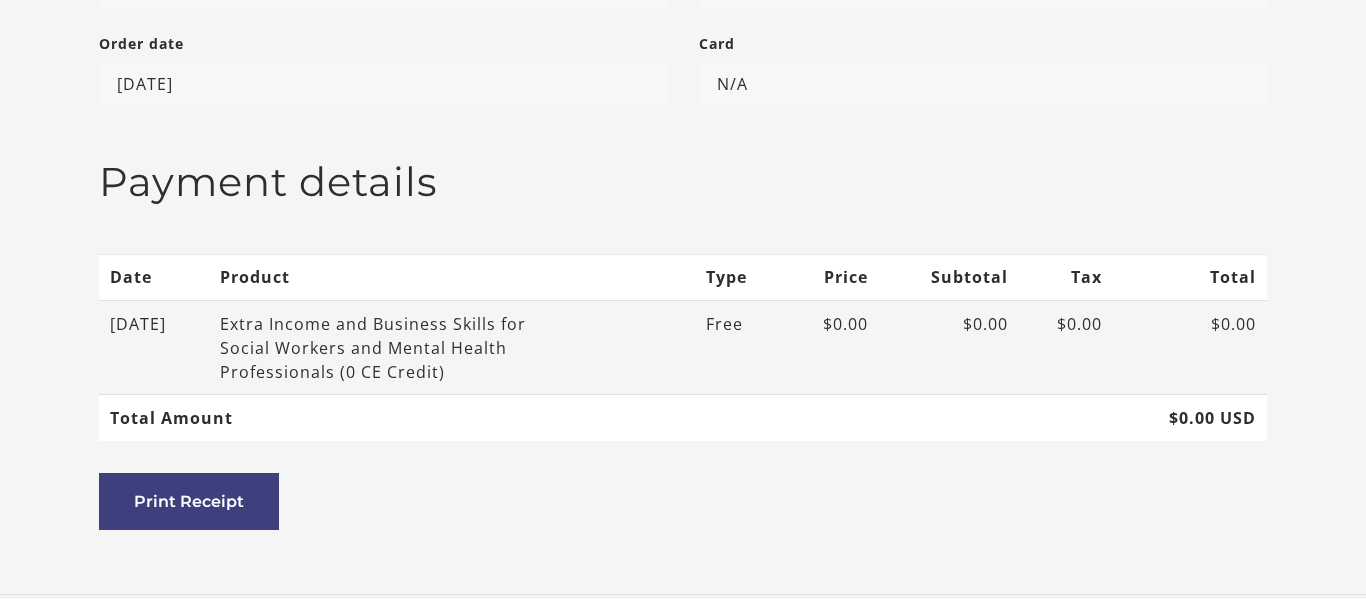 click on "[DATE]" at bounding box center (154, 347) 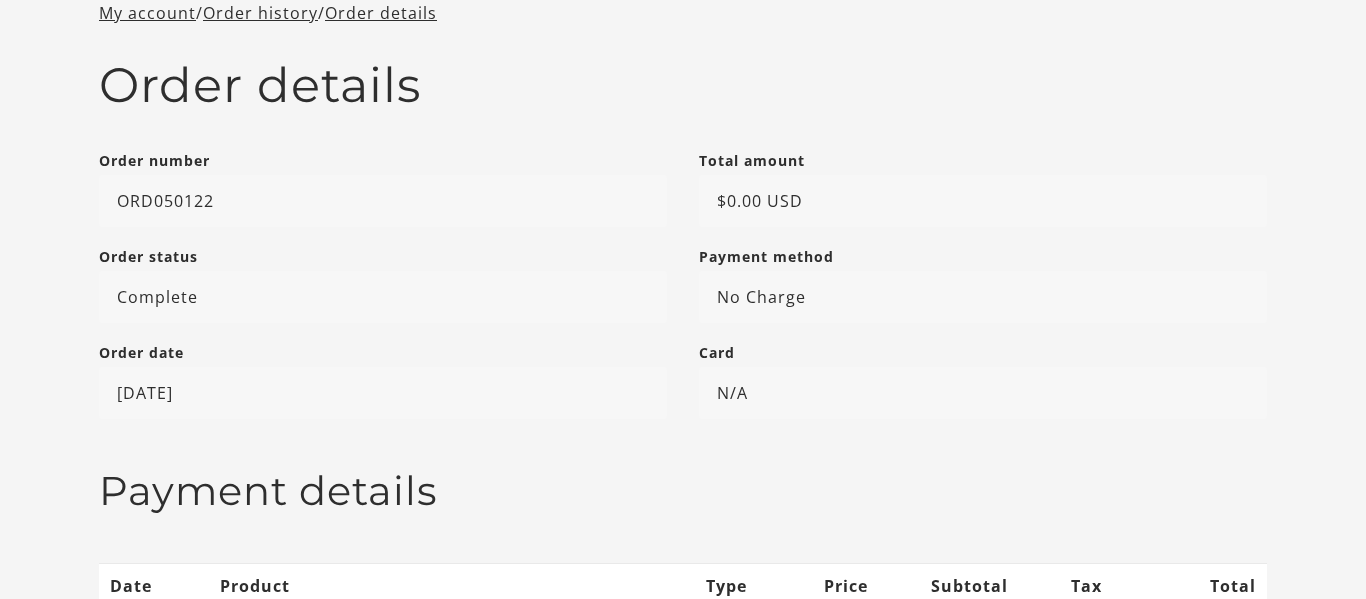scroll, scrollTop: 0, scrollLeft: 0, axis: both 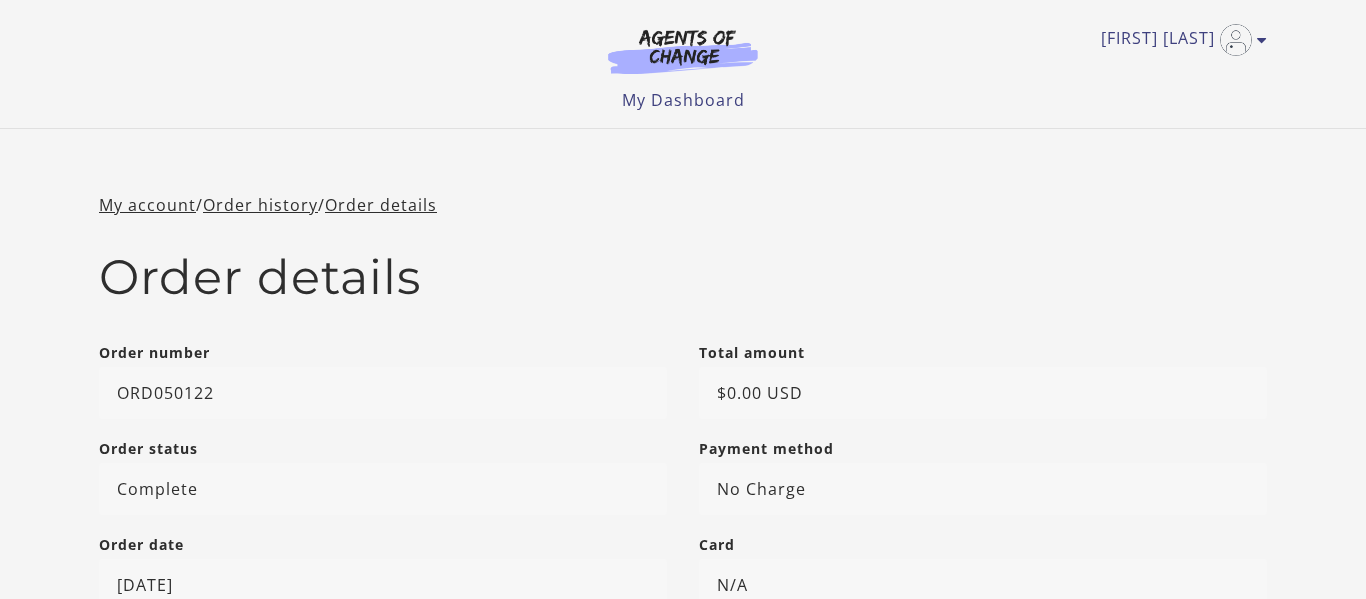 click at bounding box center (683, 51) 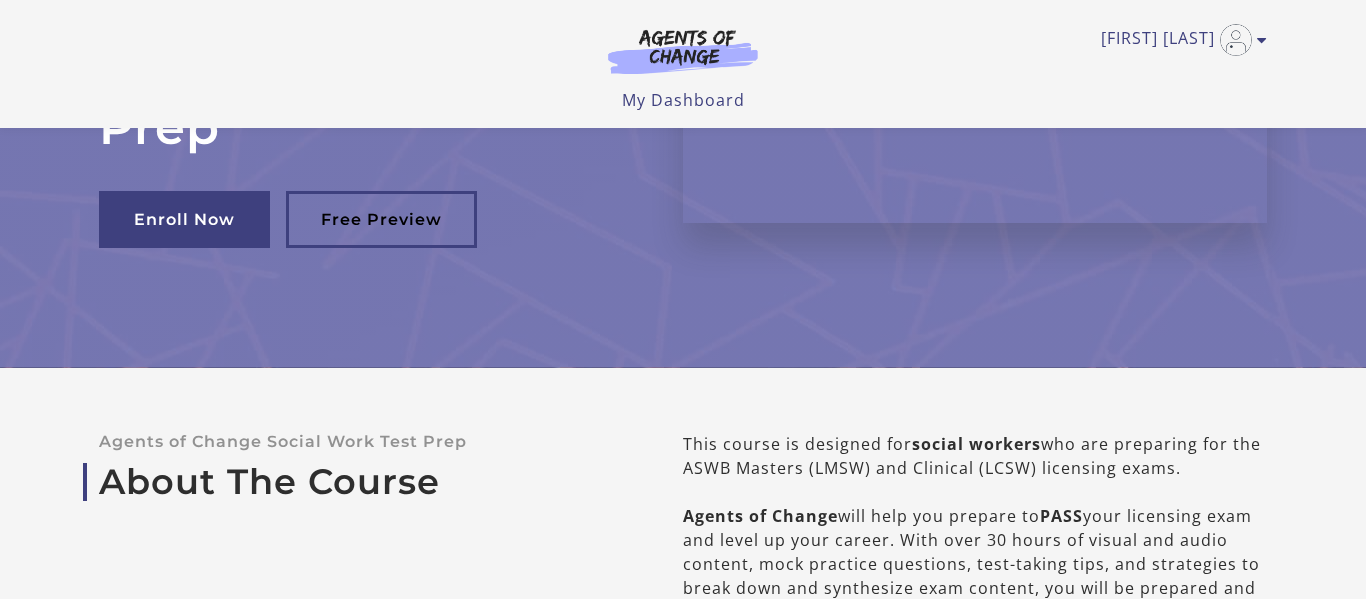 scroll, scrollTop: 288, scrollLeft: 0, axis: vertical 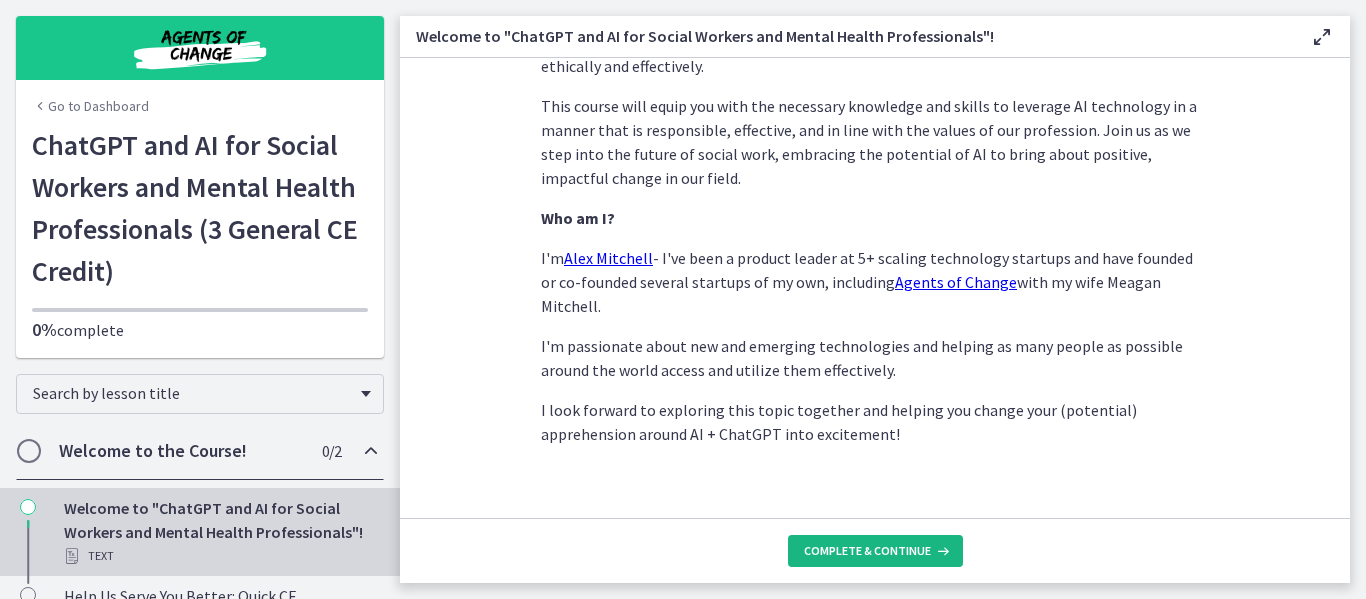 click on "Complete & continue" at bounding box center (867, 551) 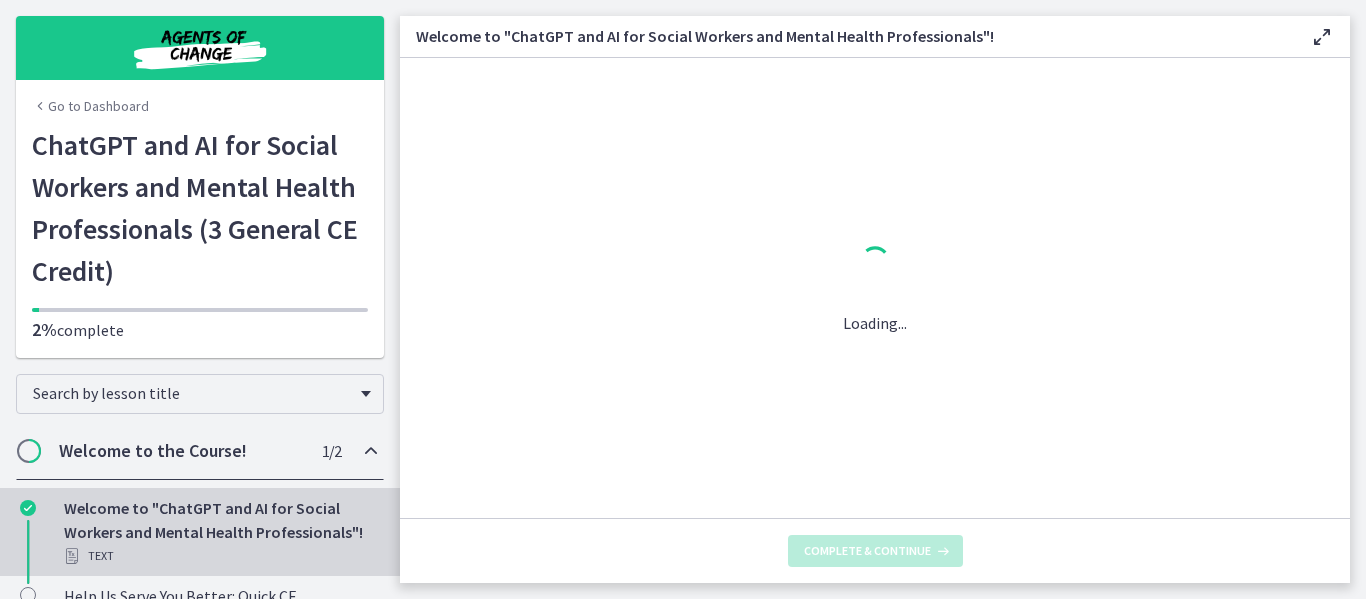 scroll, scrollTop: 0, scrollLeft: 0, axis: both 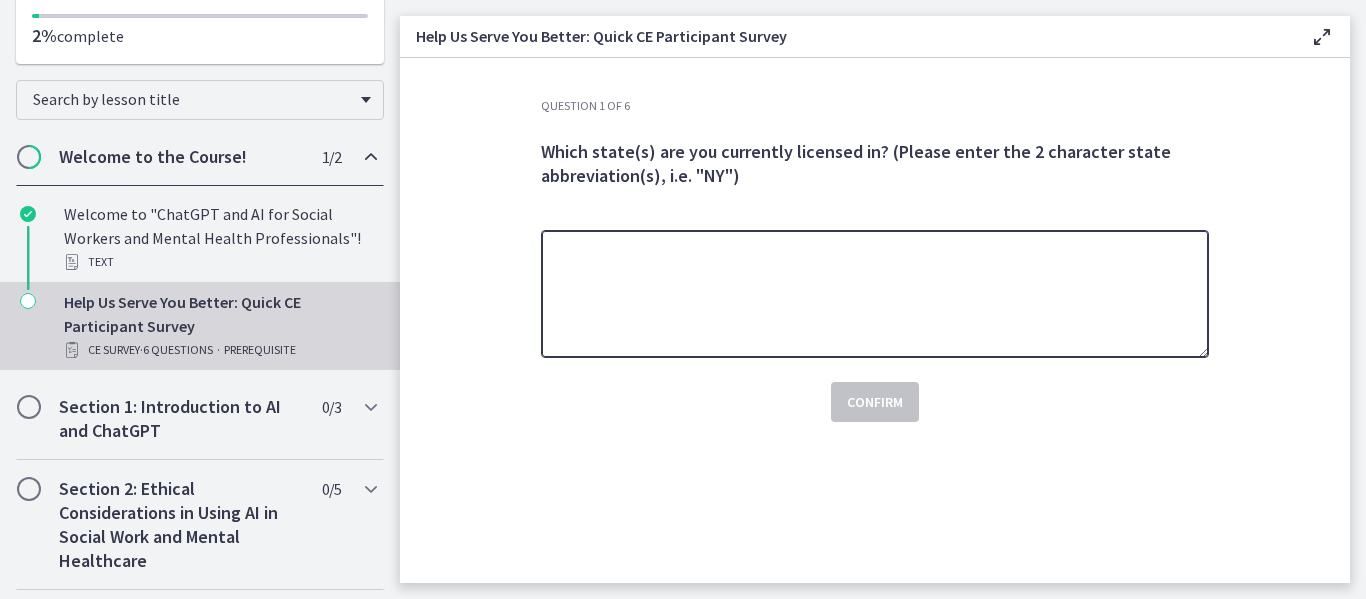 click at bounding box center [875, 294] 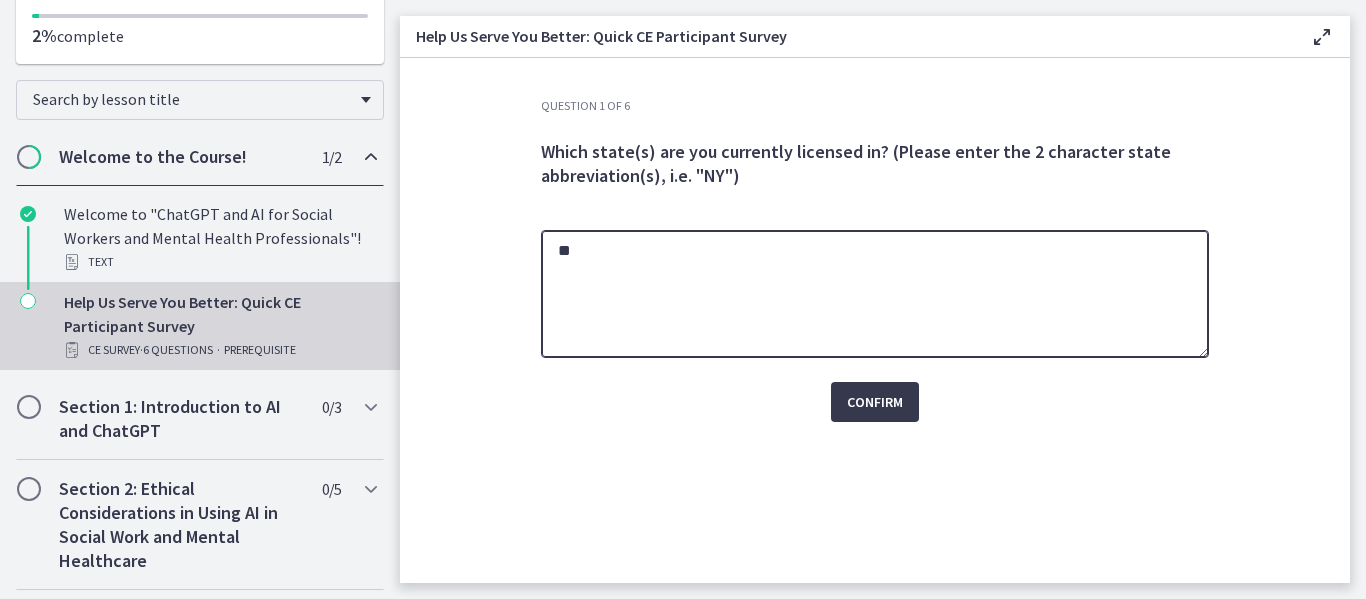 type on "**" 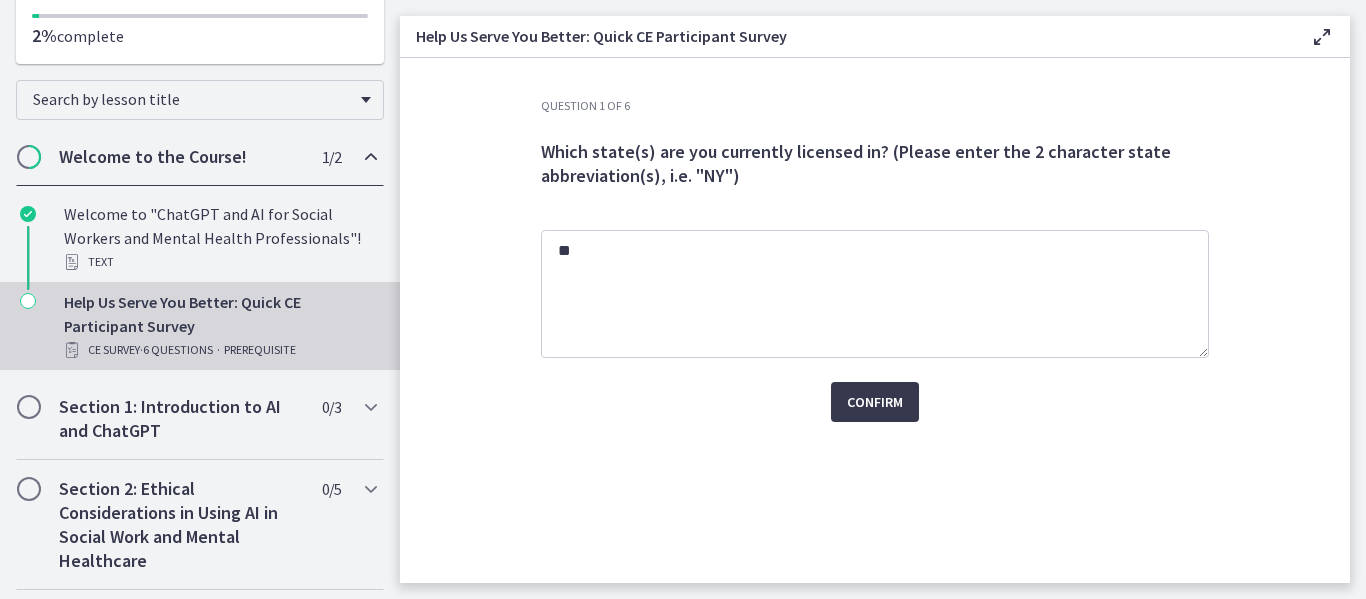 click on "Question   1   of   6
Which state(s) are you currently licensed in? (Please enter the 2 character state abbreviation(s), i.e. "NY")
**
Confirm" 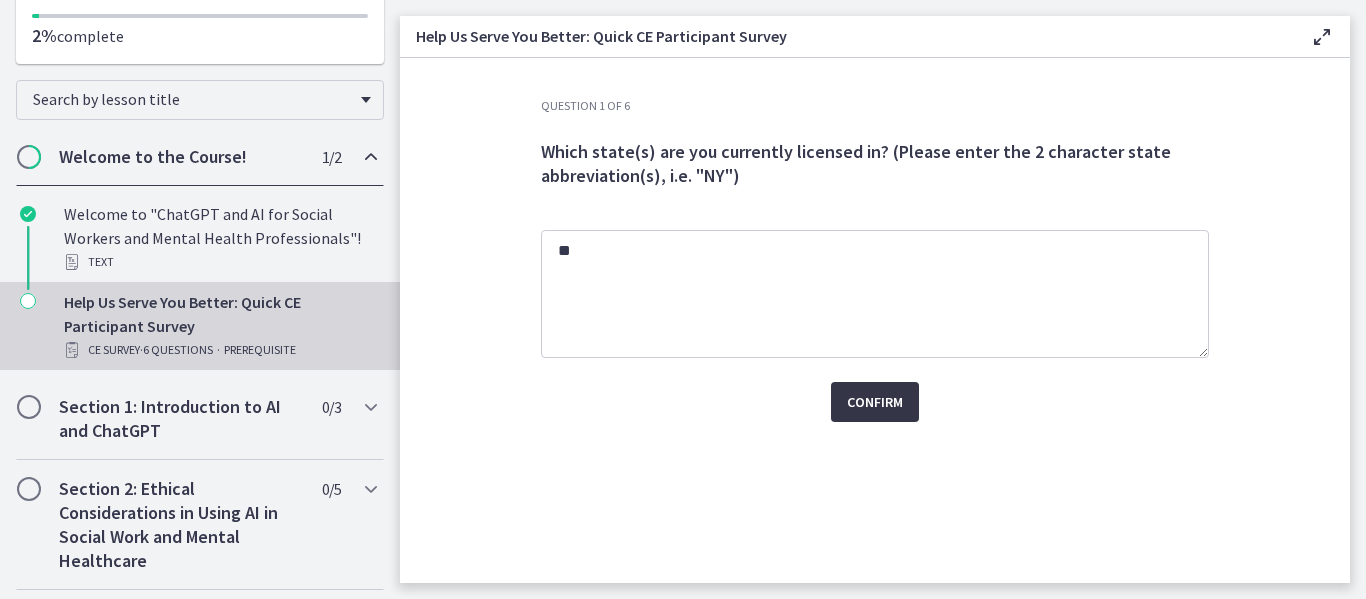 click on "Confirm" at bounding box center (875, 402) 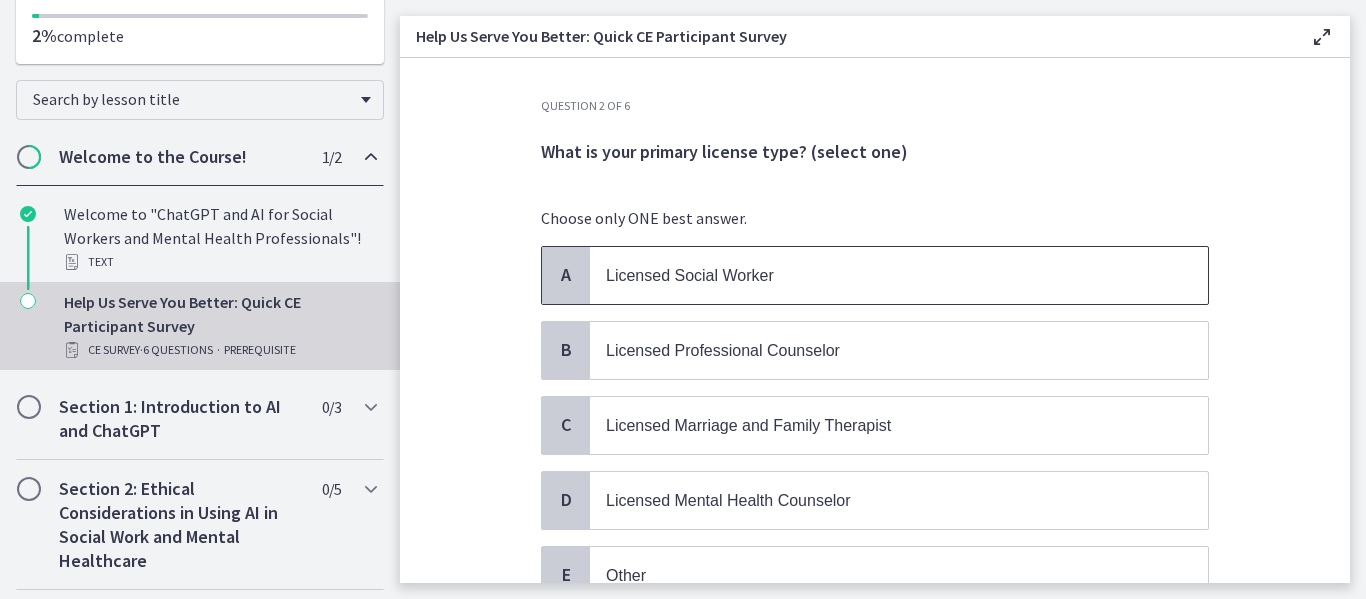 click on "Licensed Social Worker" at bounding box center [879, 275] 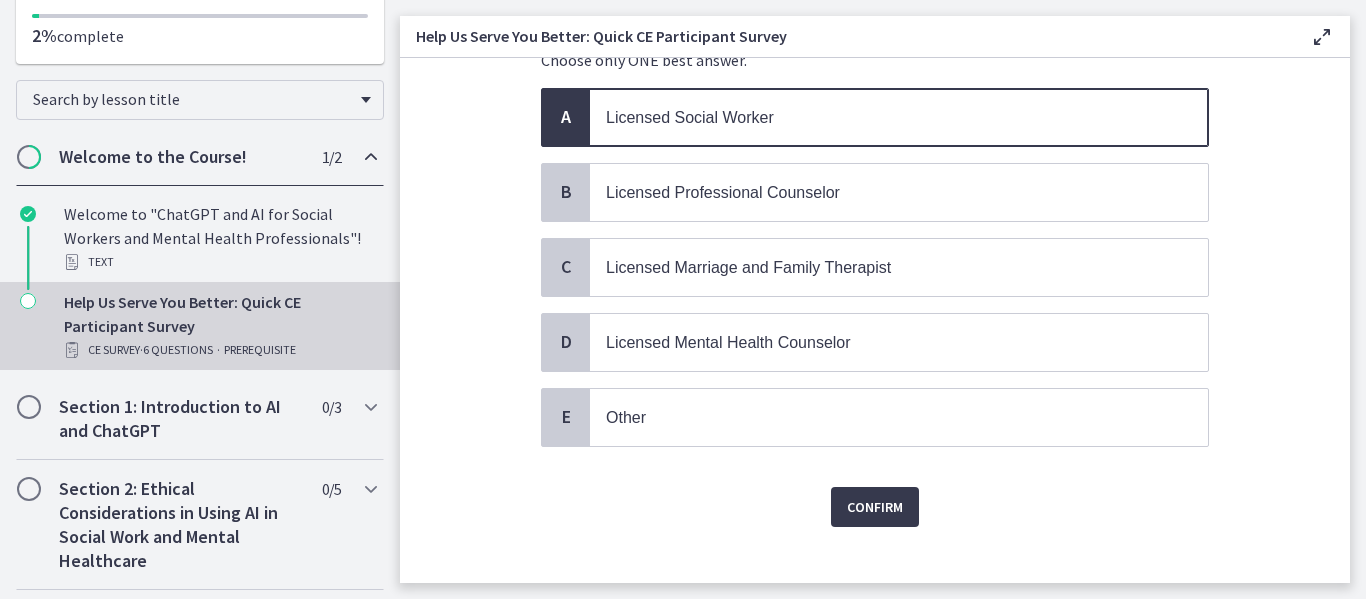 scroll, scrollTop: 170, scrollLeft: 0, axis: vertical 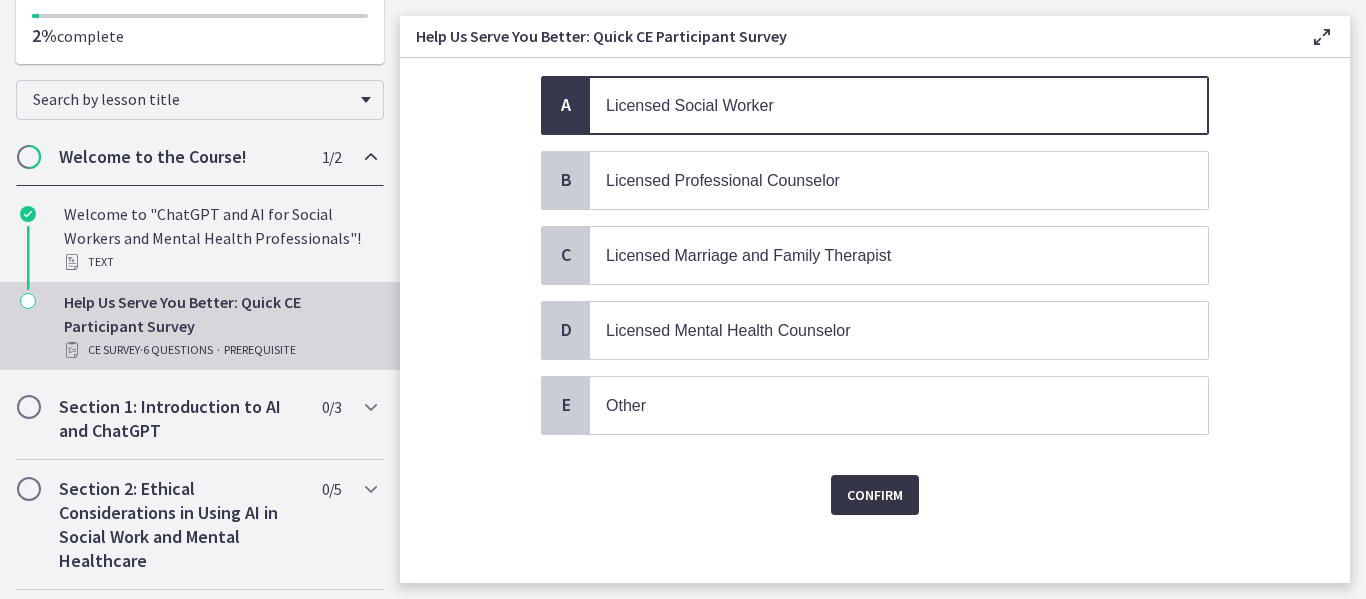 click on "Confirm" at bounding box center (875, 495) 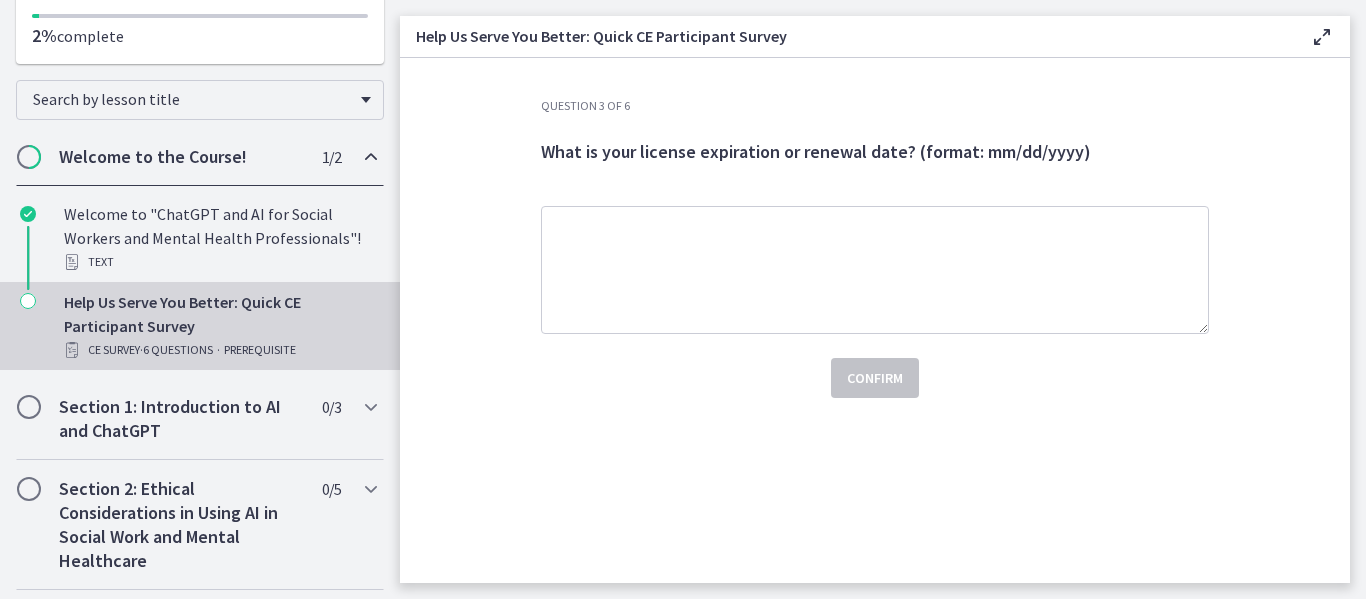 scroll, scrollTop: 0, scrollLeft: 0, axis: both 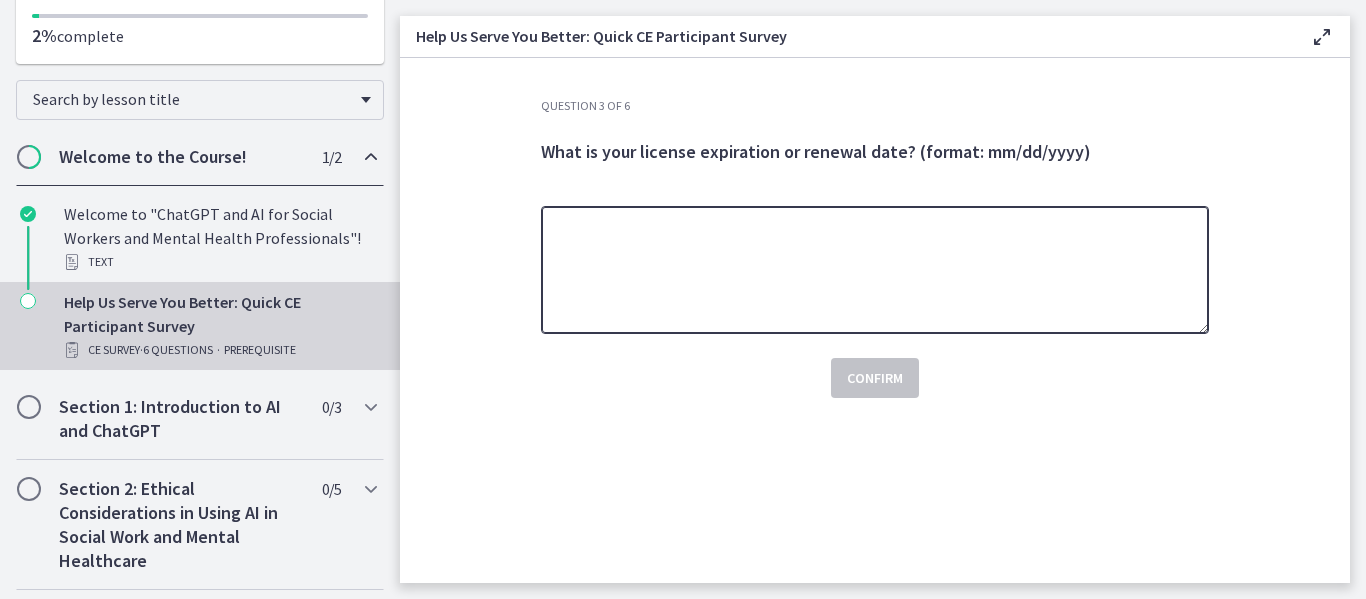click at bounding box center [875, 270] 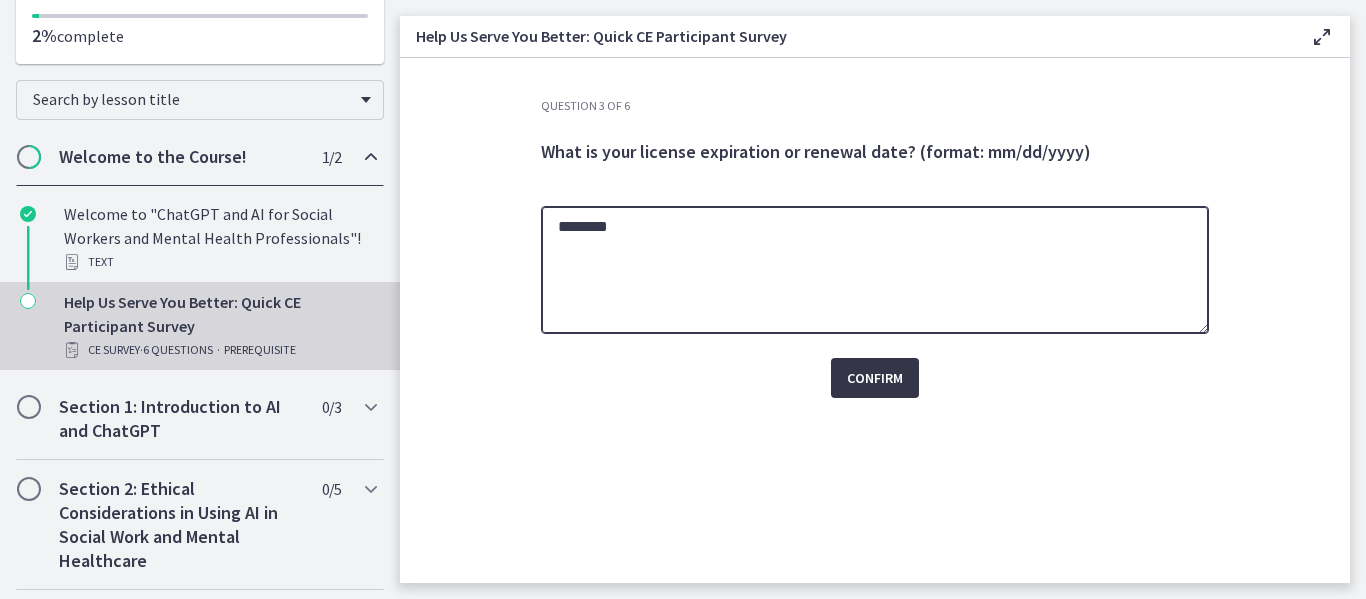 type on "********" 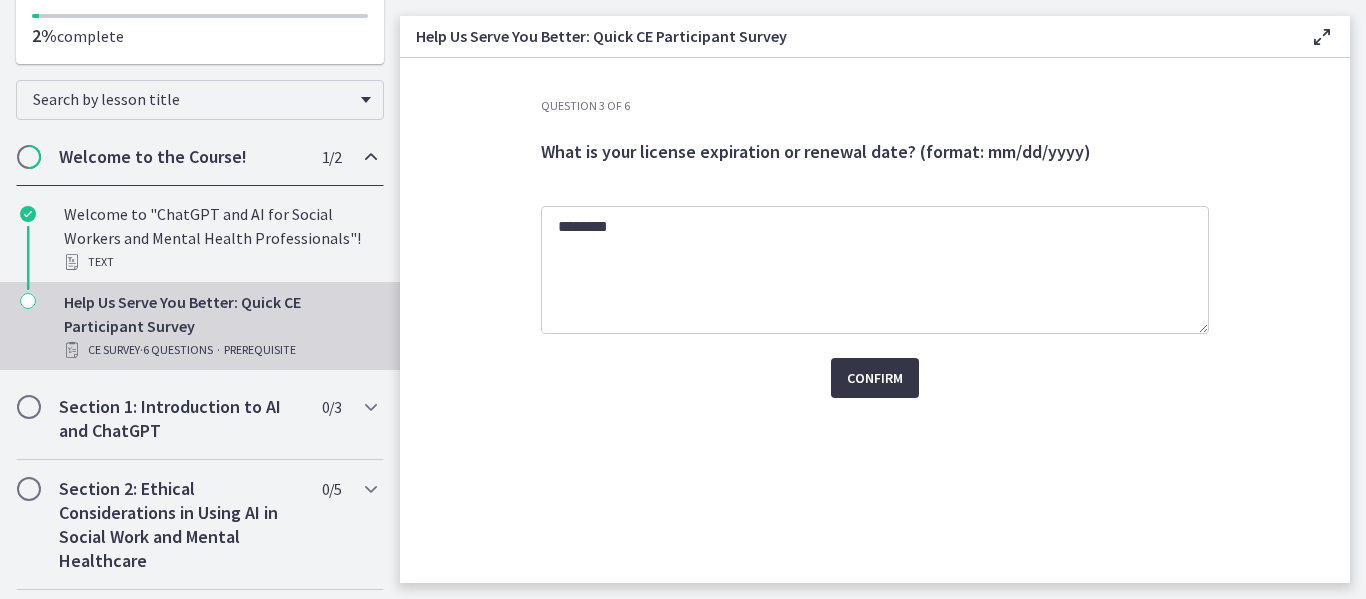 click on "Confirm" at bounding box center [875, 378] 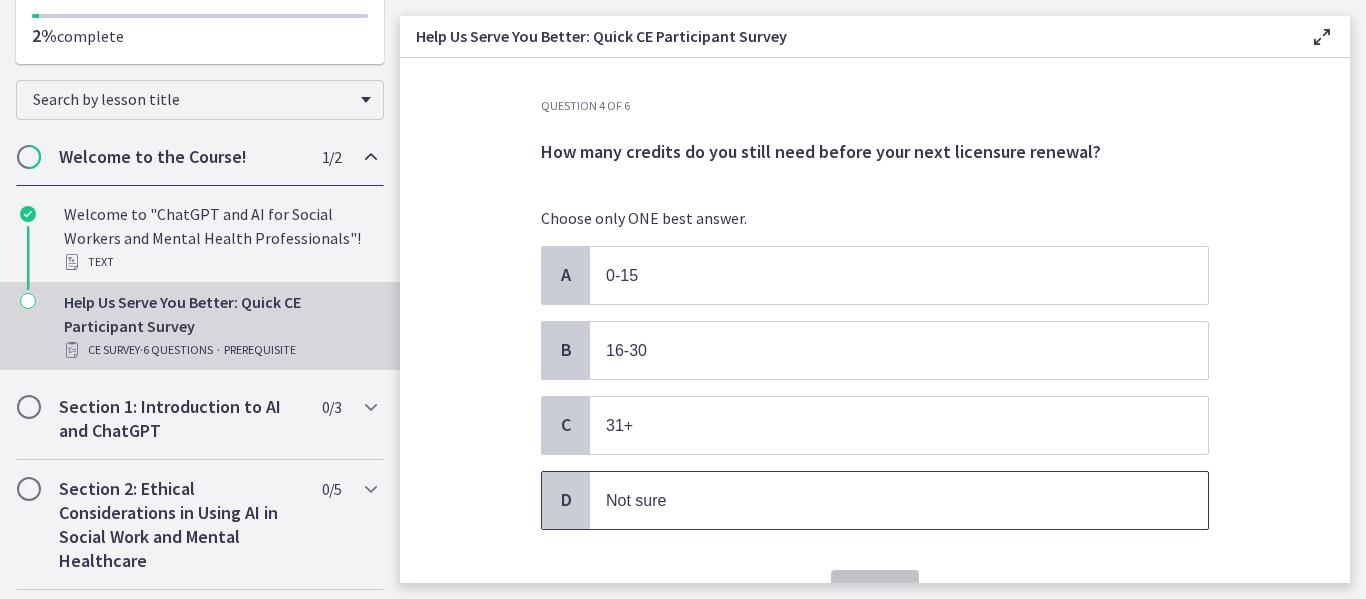 click on "Not sure" at bounding box center (879, 500) 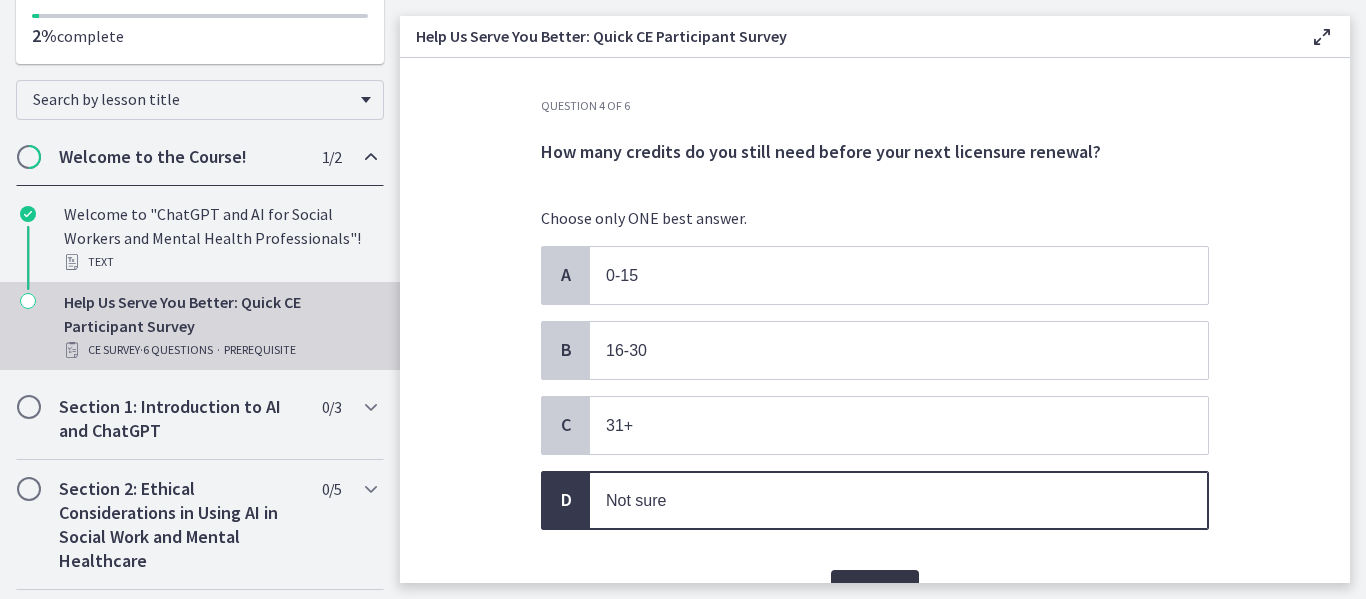 click on "Confirm" at bounding box center (875, 590) 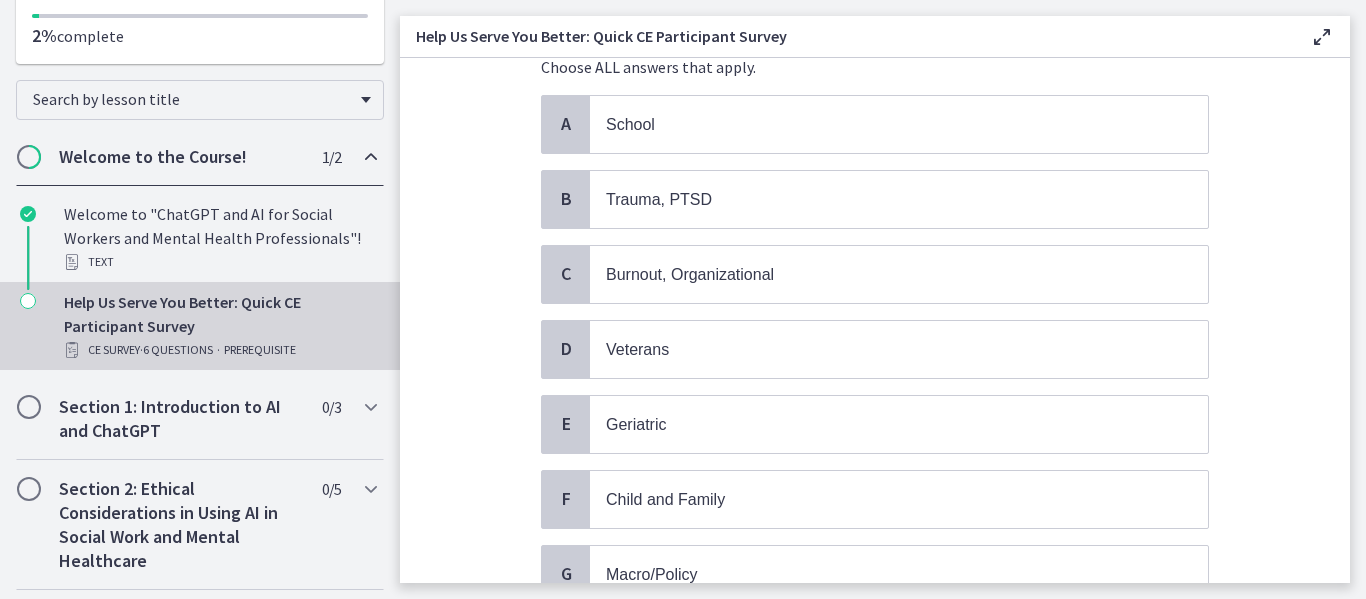 scroll, scrollTop: 153, scrollLeft: 0, axis: vertical 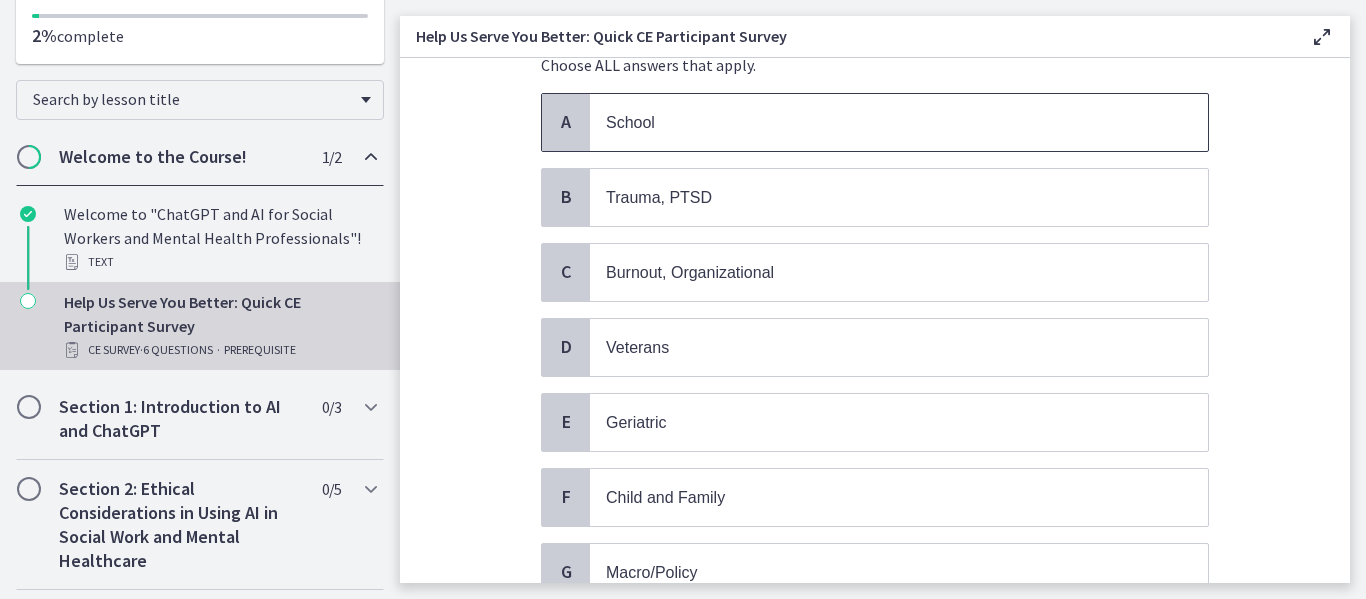 click on "School" at bounding box center [899, 122] 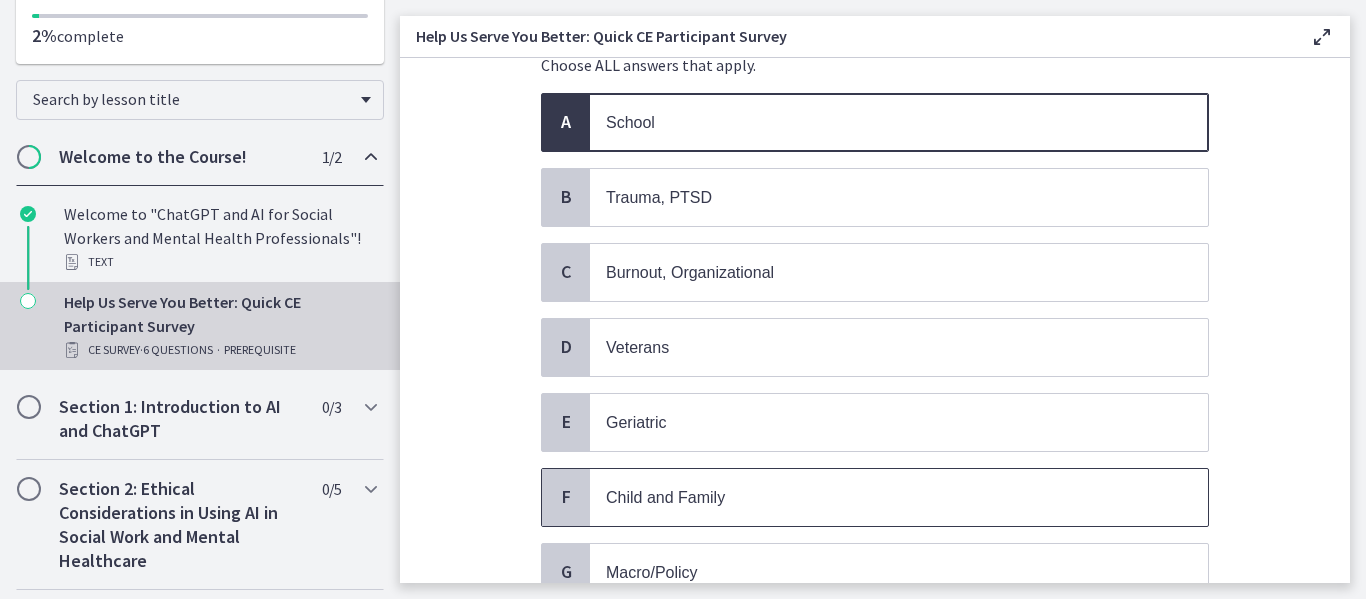 click on "Child and Family" at bounding box center [899, 497] 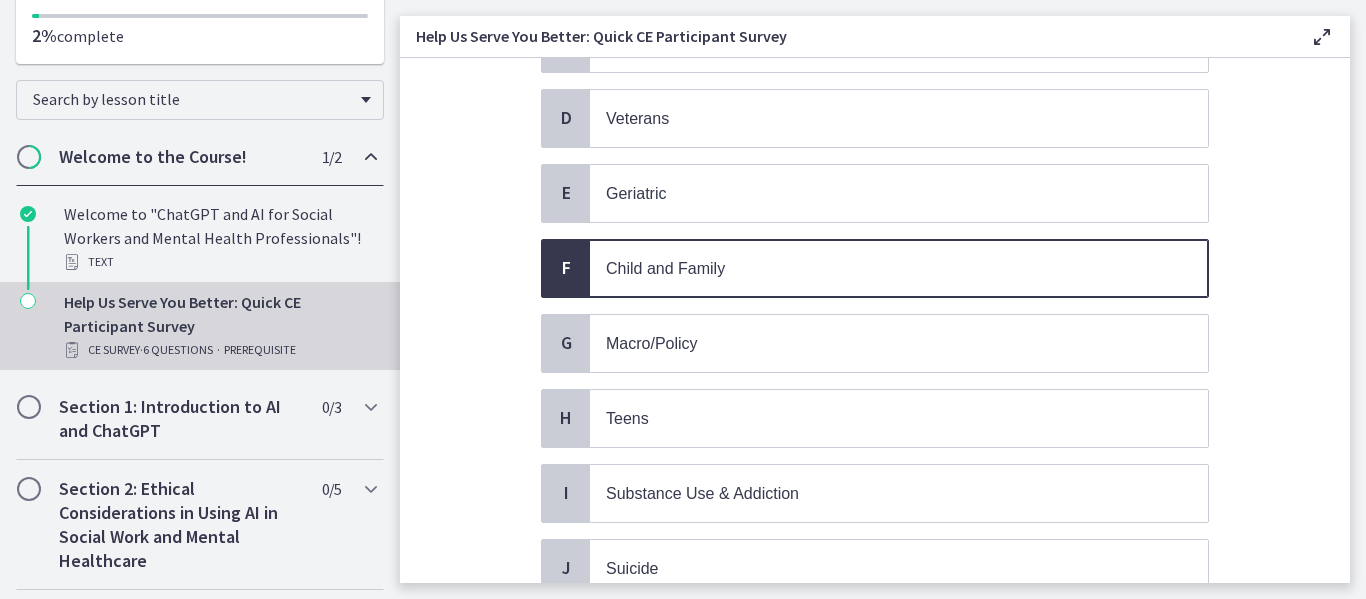 scroll, scrollTop: 387, scrollLeft: 0, axis: vertical 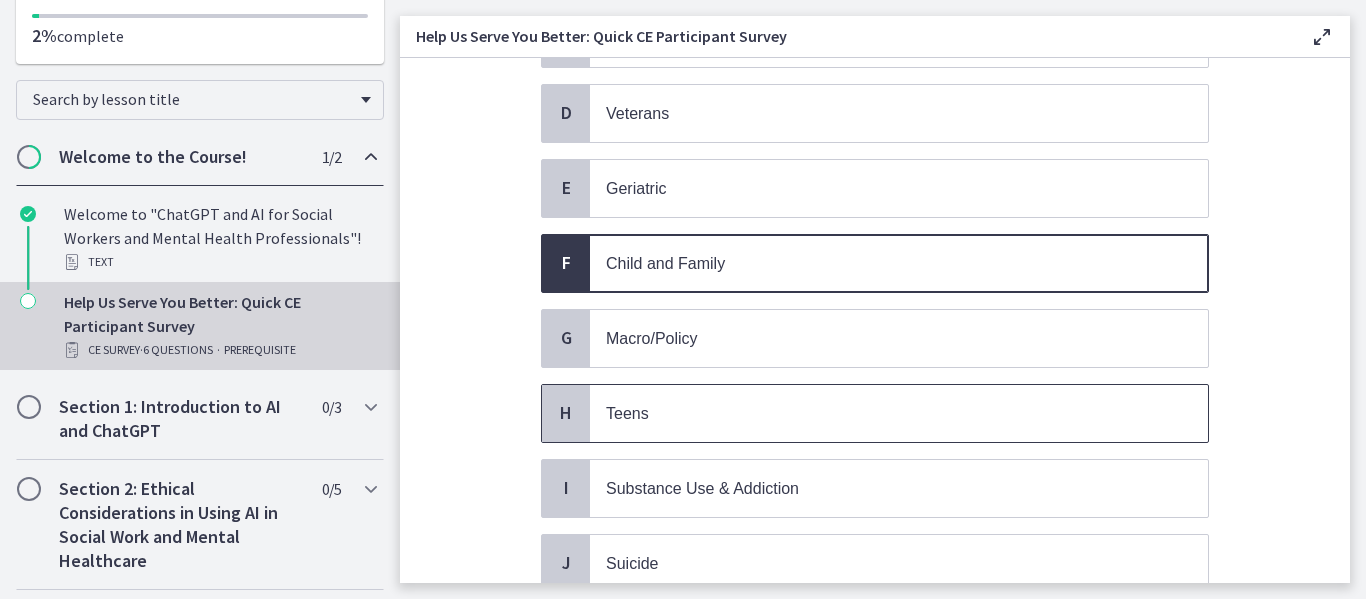 click on "Teens" at bounding box center [879, 413] 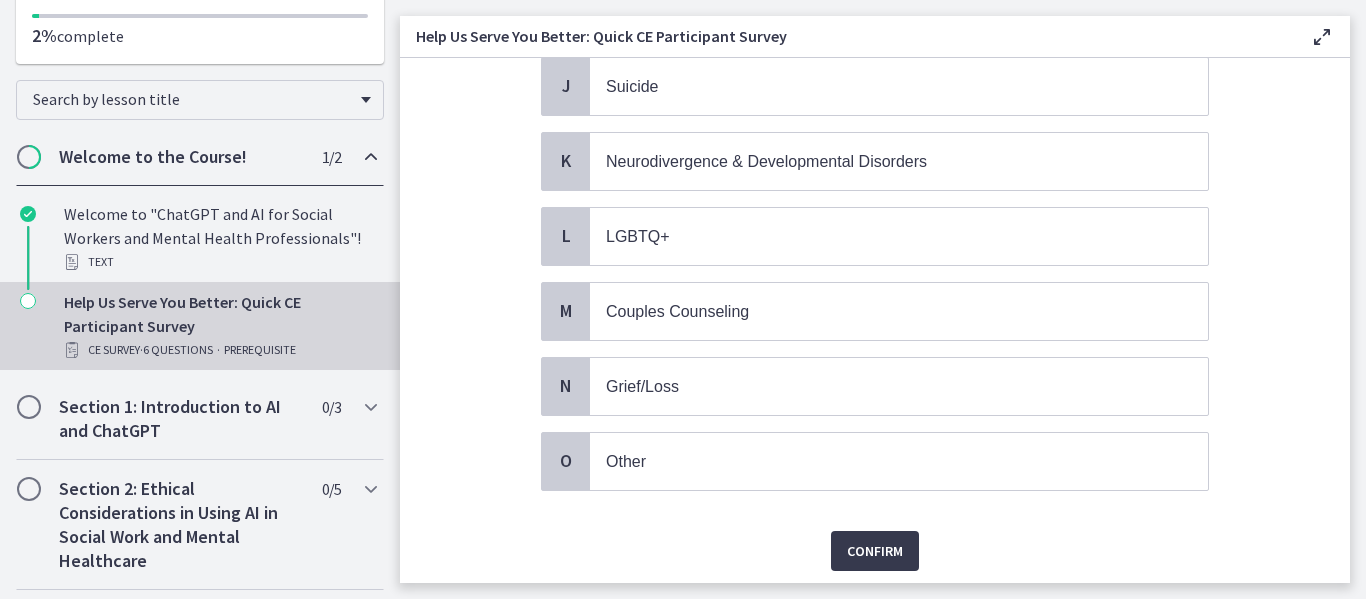 scroll, scrollTop: 890, scrollLeft: 0, axis: vertical 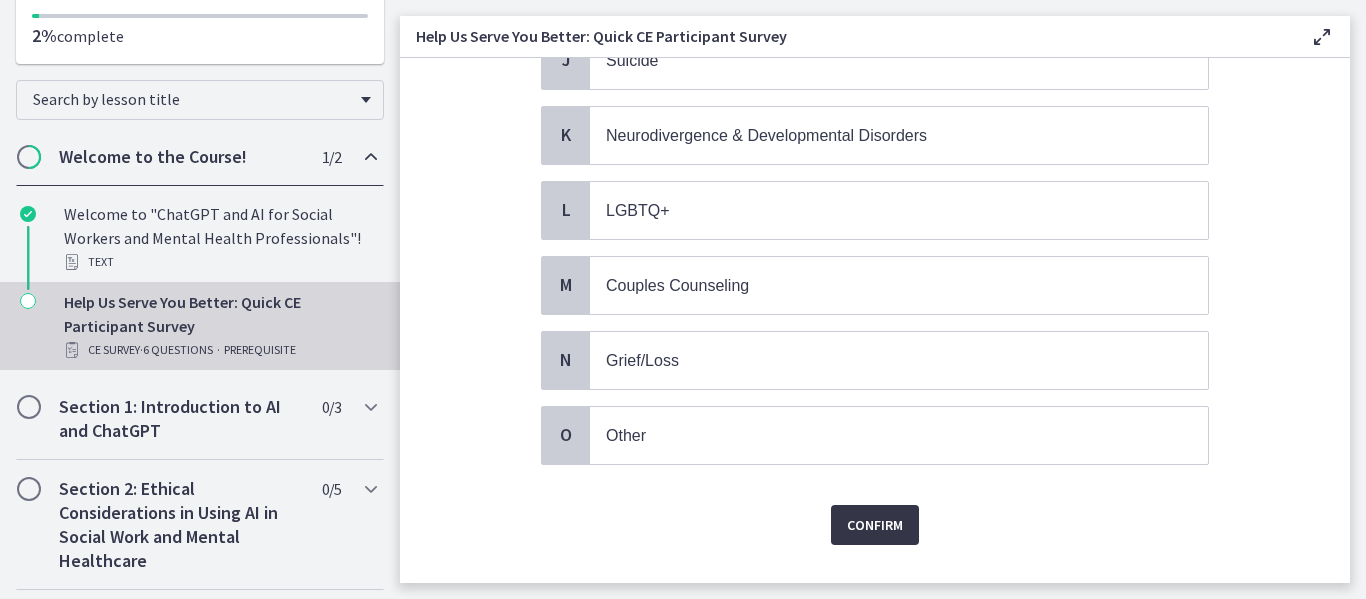 click on "Confirm" at bounding box center [875, 525] 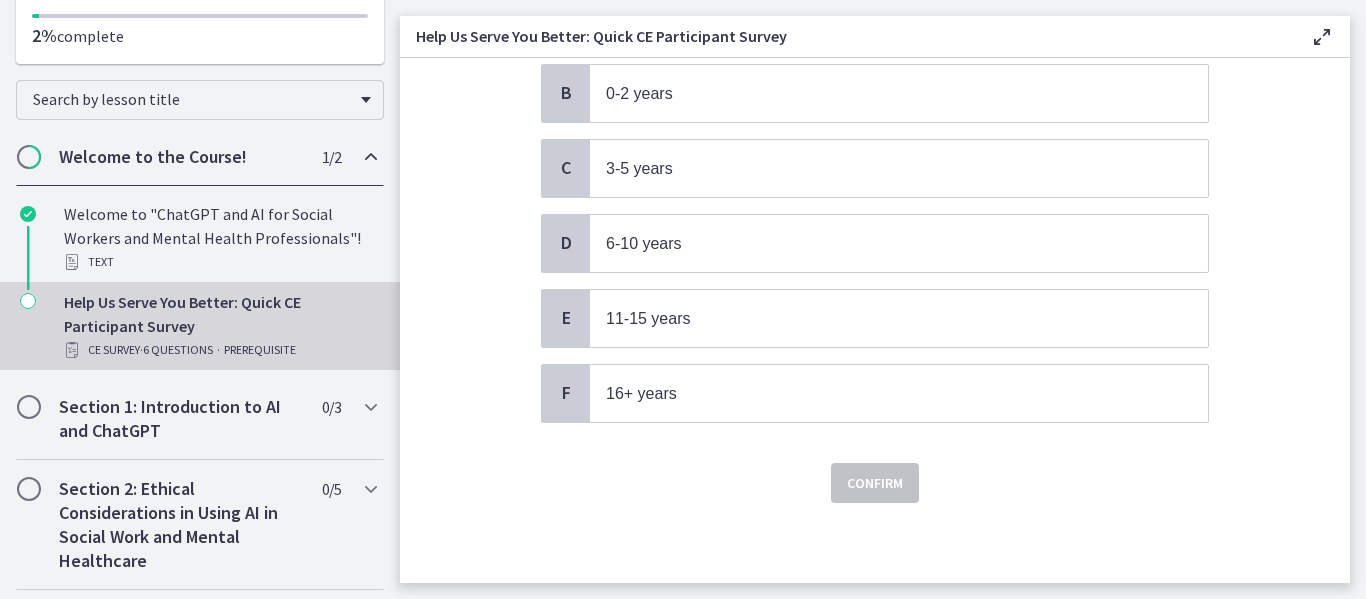 scroll, scrollTop: 0, scrollLeft: 0, axis: both 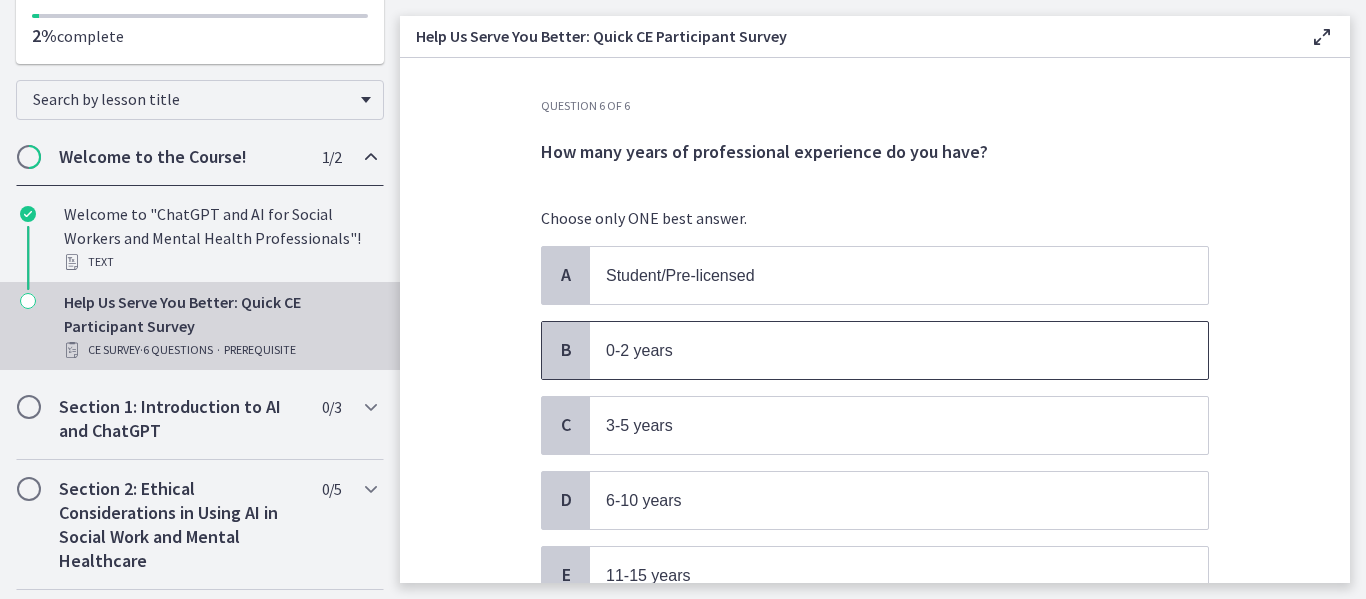 click on "0-2 years" at bounding box center [879, 350] 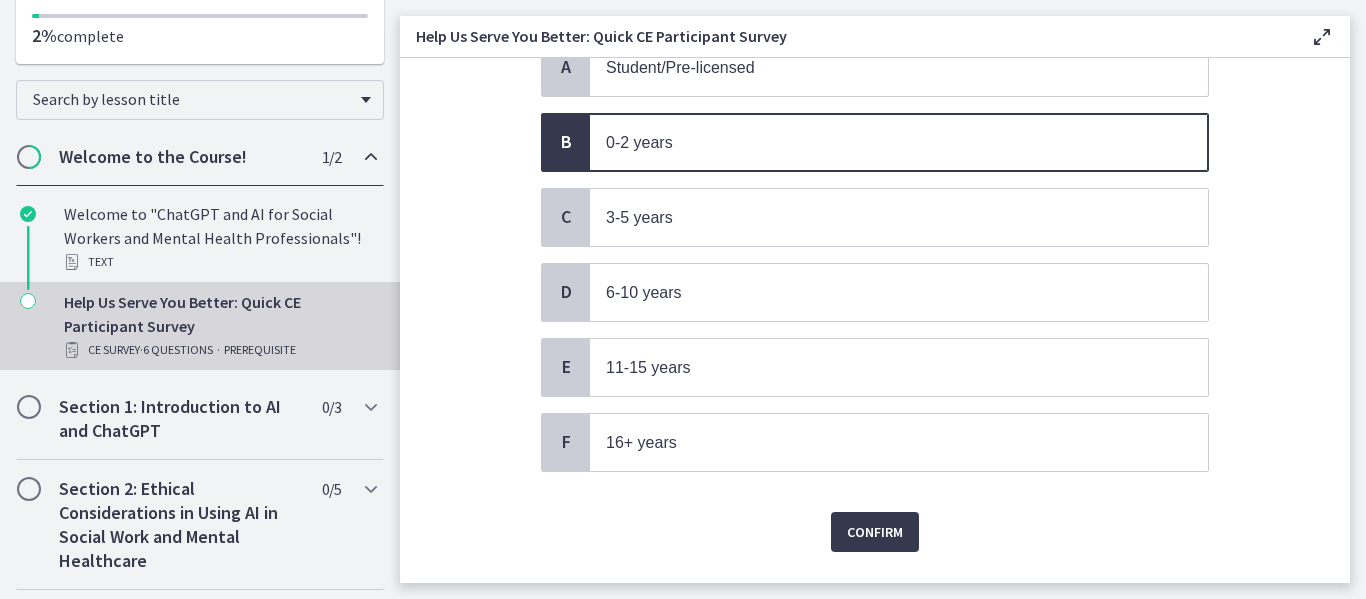 scroll, scrollTop: 251, scrollLeft: 0, axis: vertical 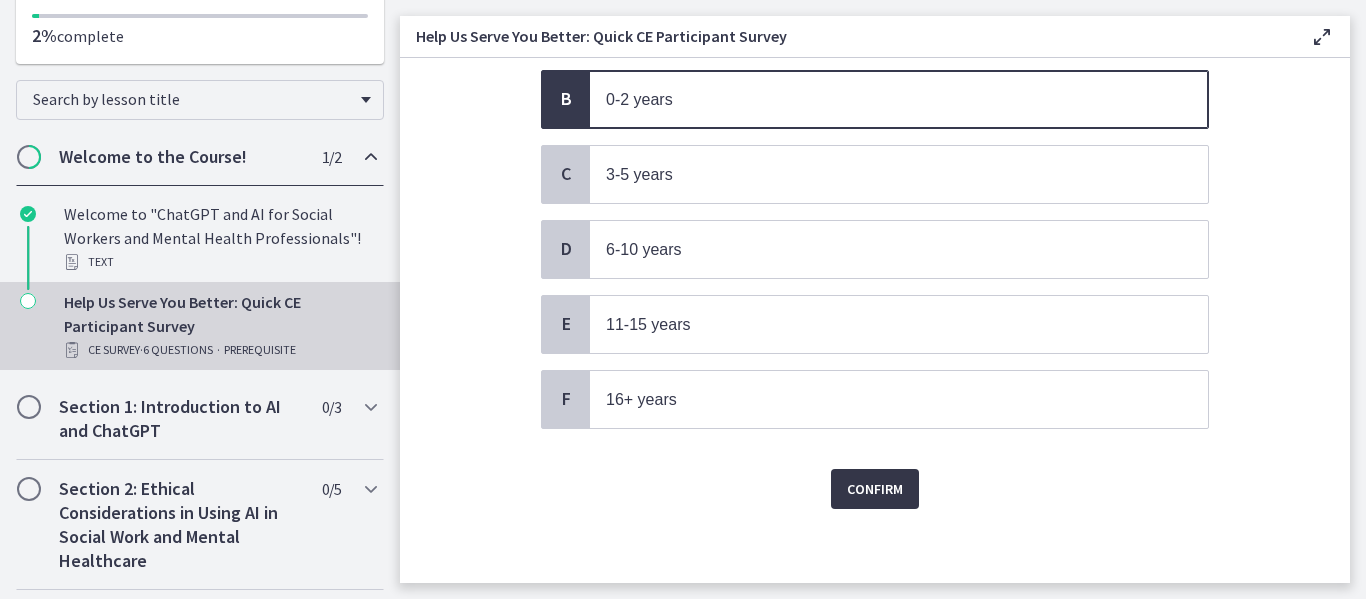 click on "Confirm" at bounding box center [875, 489] 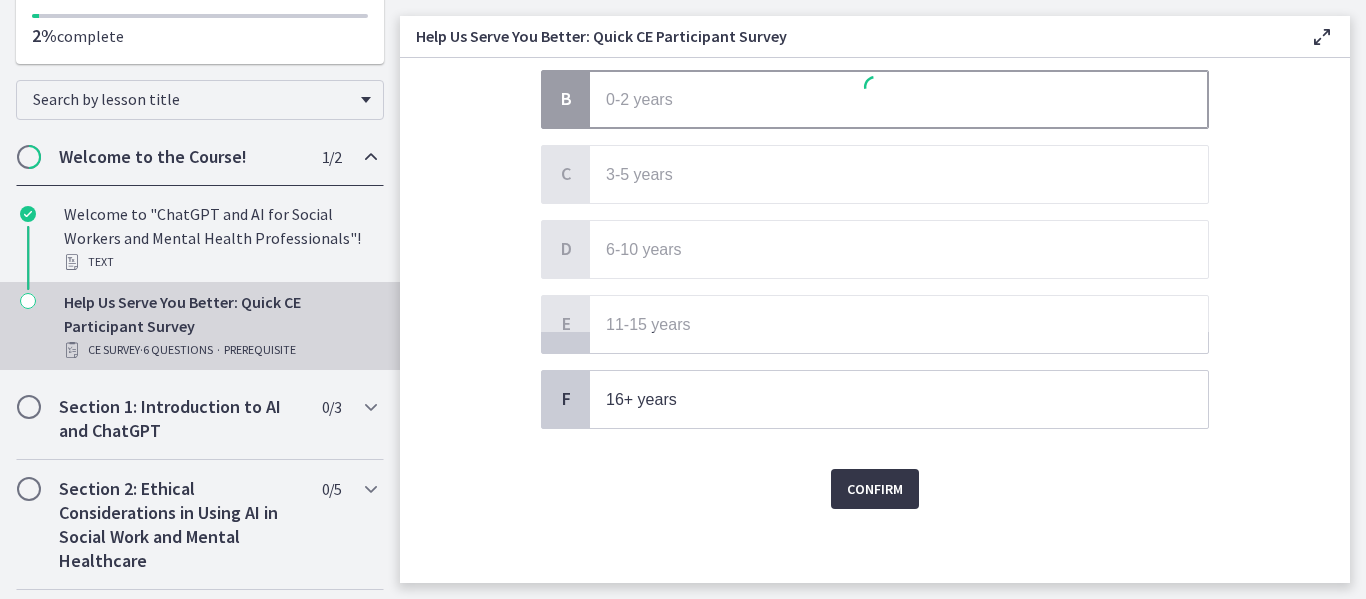 scroll, scrollTop: 0, scrollLeft: 0, axis: both 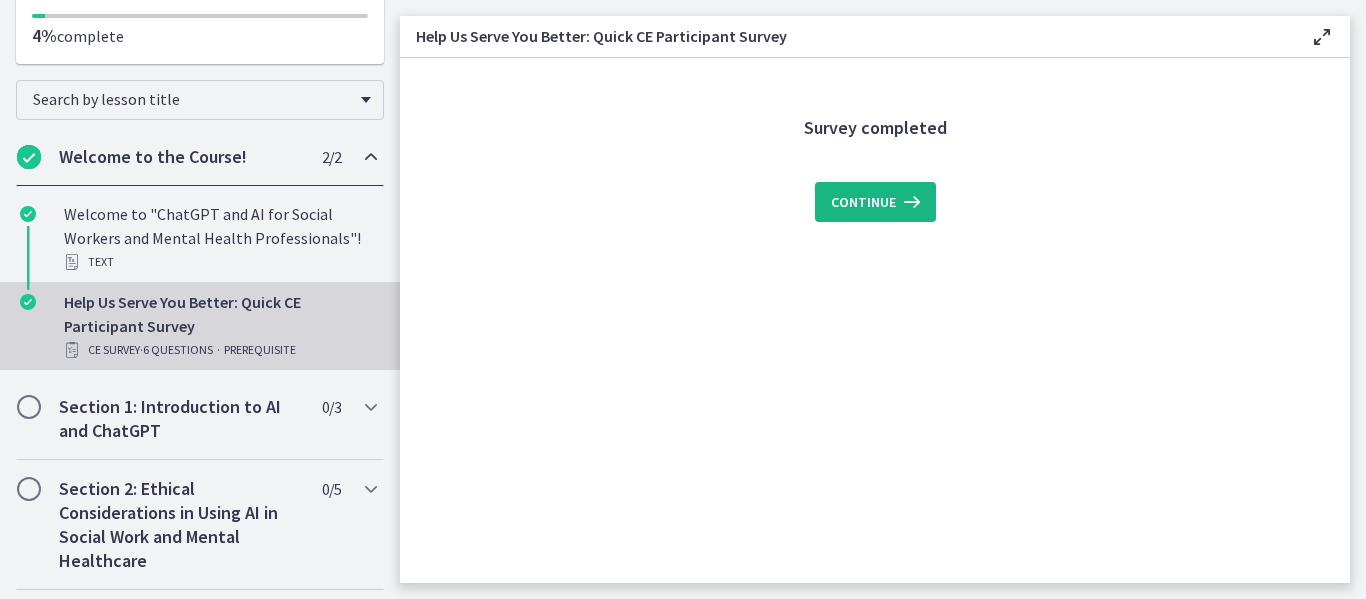 click on "Continue" at bounding box center (863, 202) 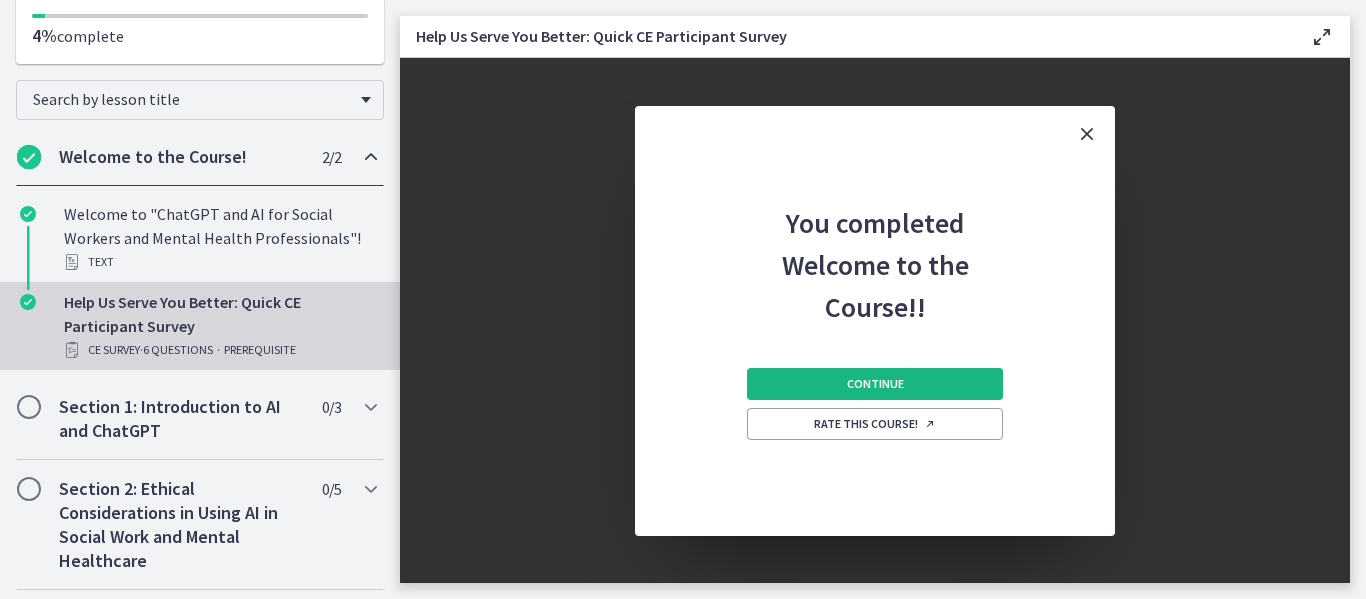 click on "Continue" at bounding box center [875, 384] 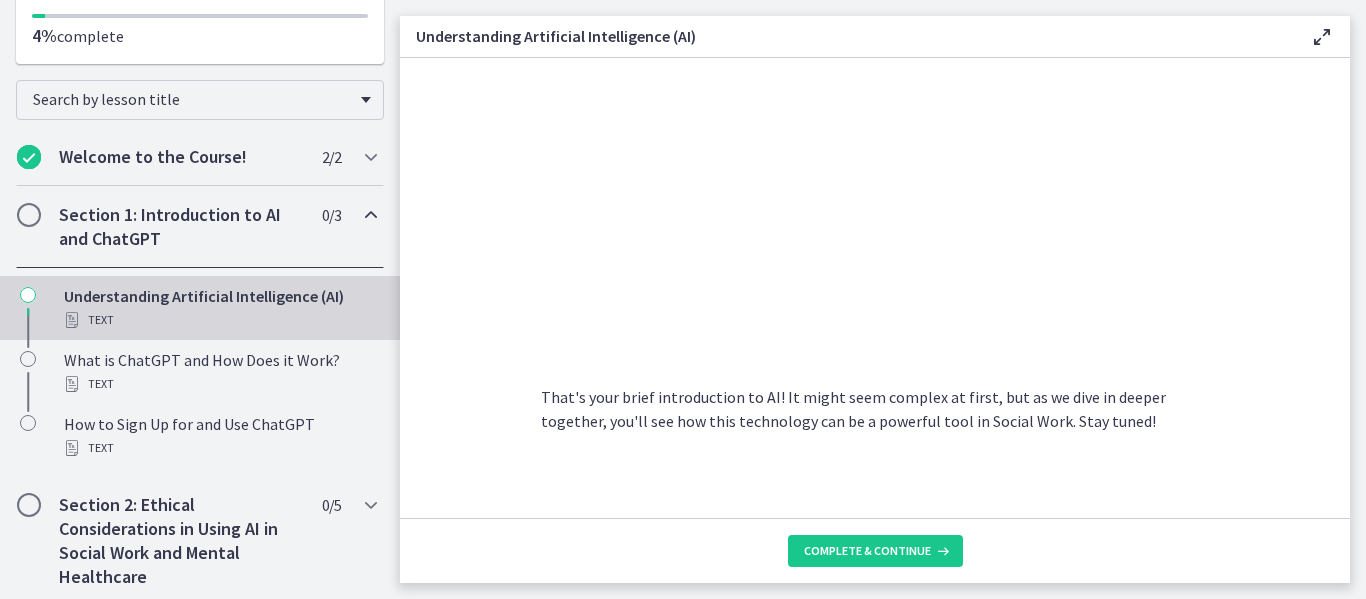 scroll, scrollTop: 1010, scrollLeft: 0, axis: vertical 